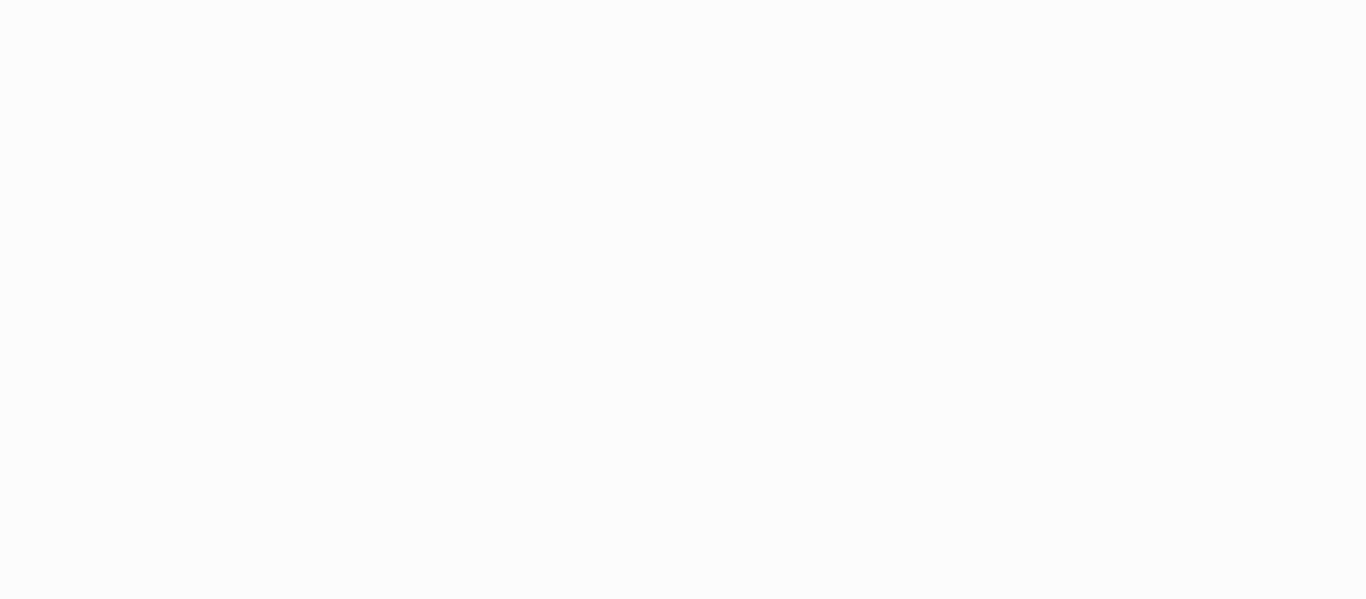 scroll, scrollTop: 0, scrollLeft: 0, axis: both 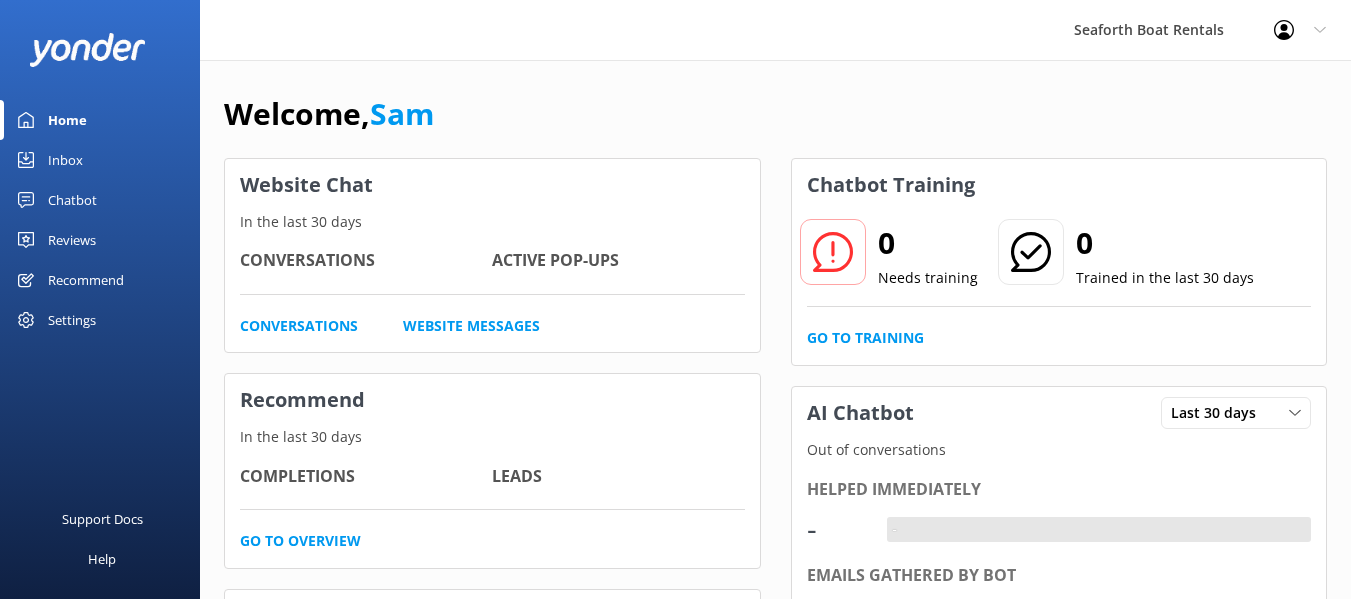 click on "Inbox" at bounding box center [100, 160] 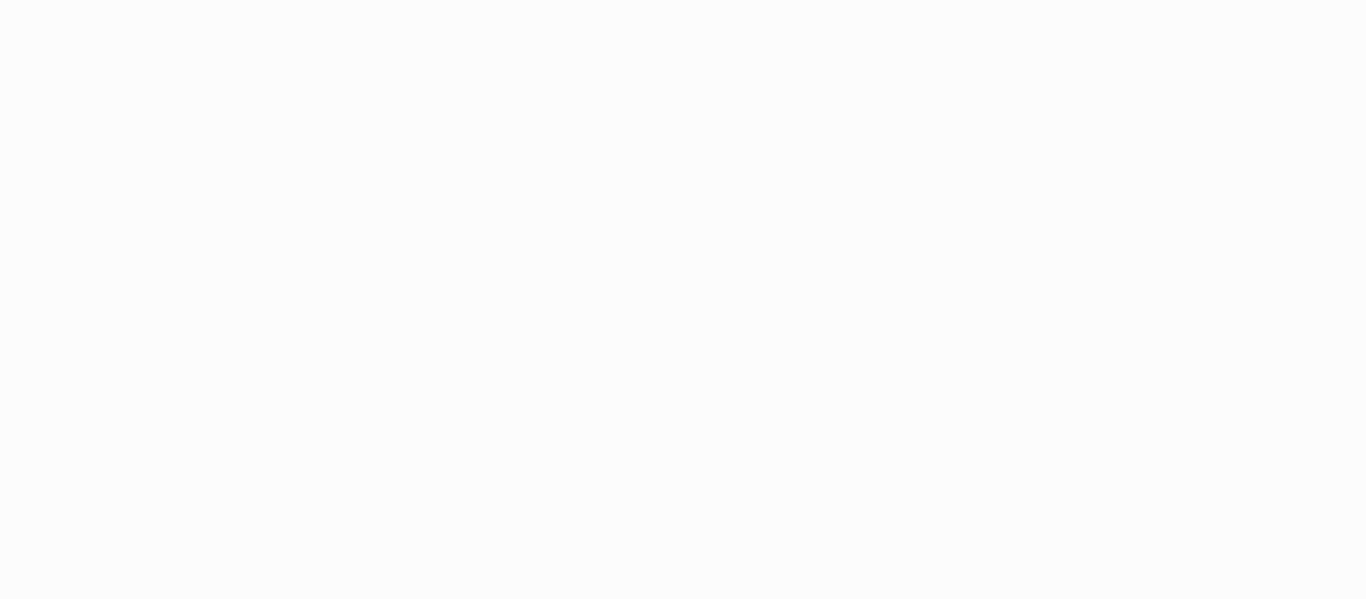 scroll, scrollTop: 0, scrollLeft: 0, axis: both 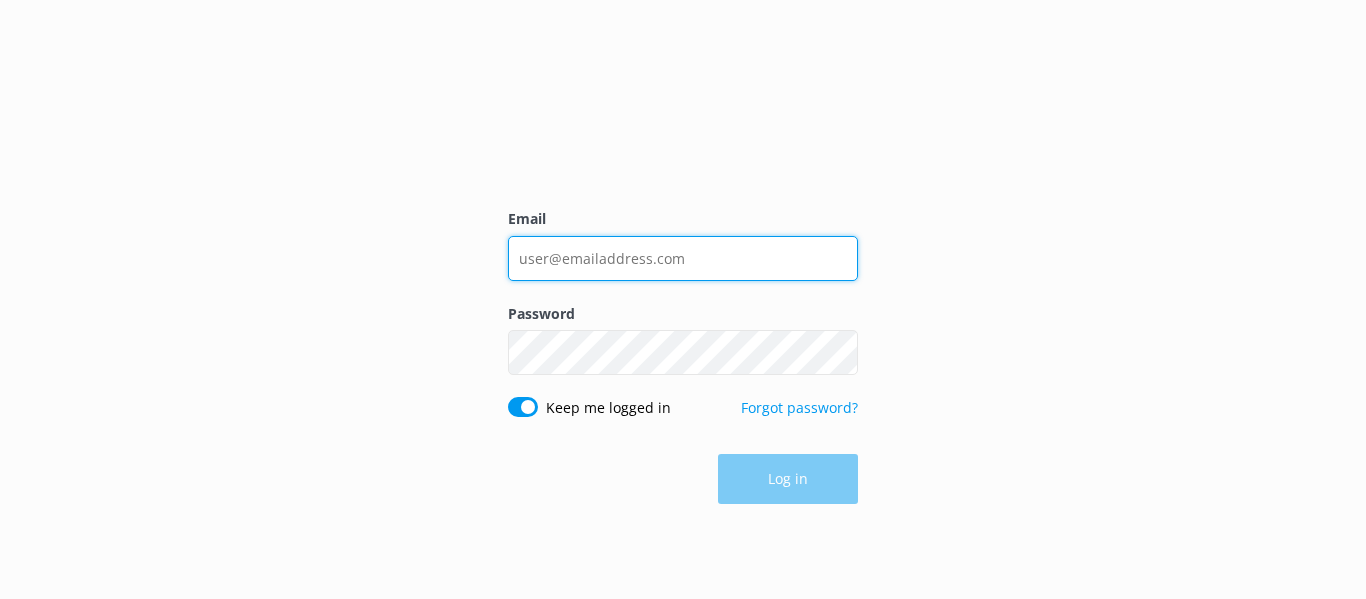 type on "[EMAIL]" 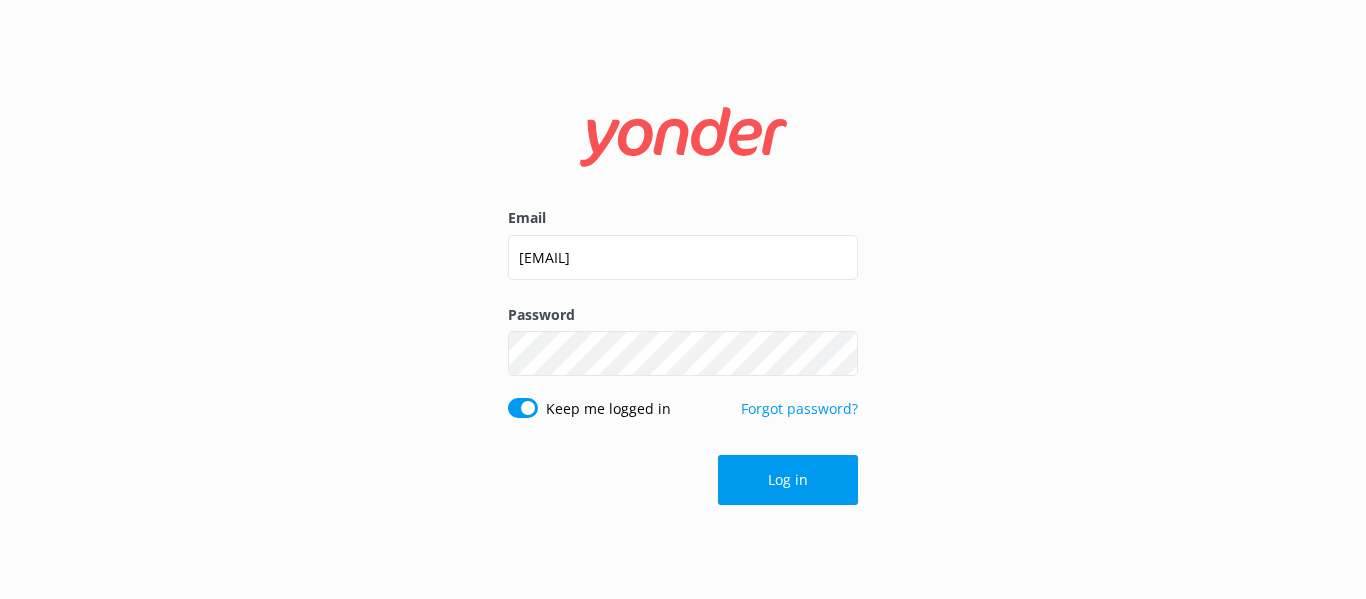 click on "Email [EMAIL] Password Show password Keep me logged in Forgot password? Log in" at bounding box center (683, 299) 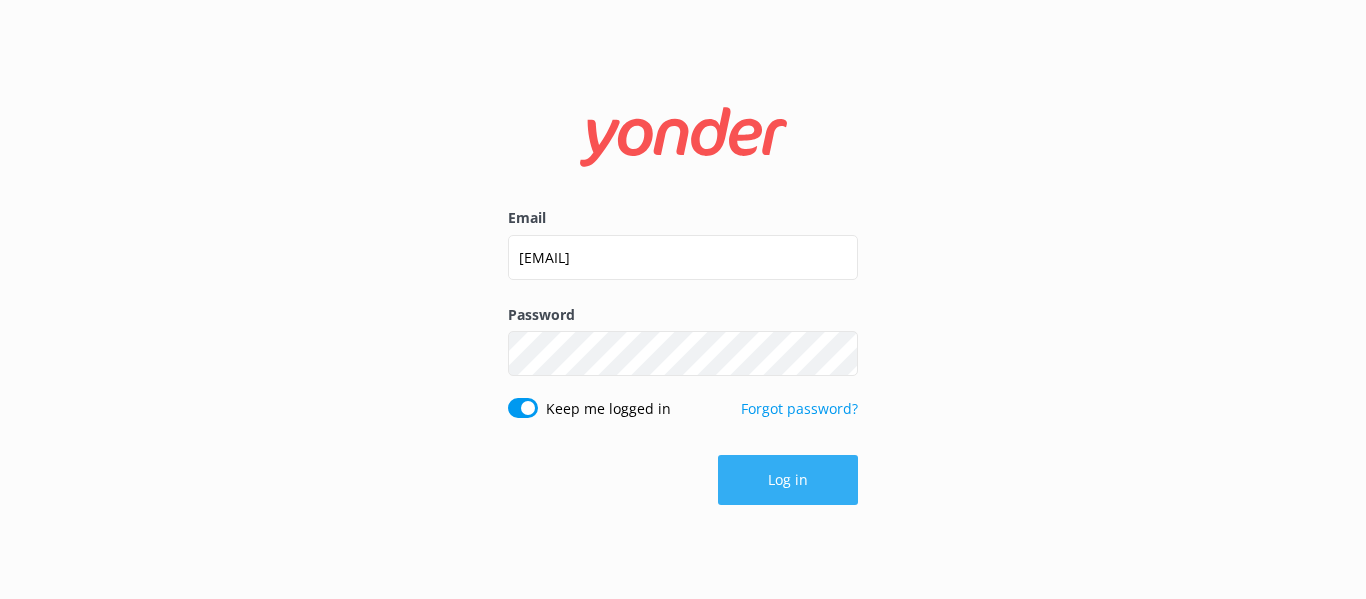 click on "Log in" at bounding box center [788, 480] 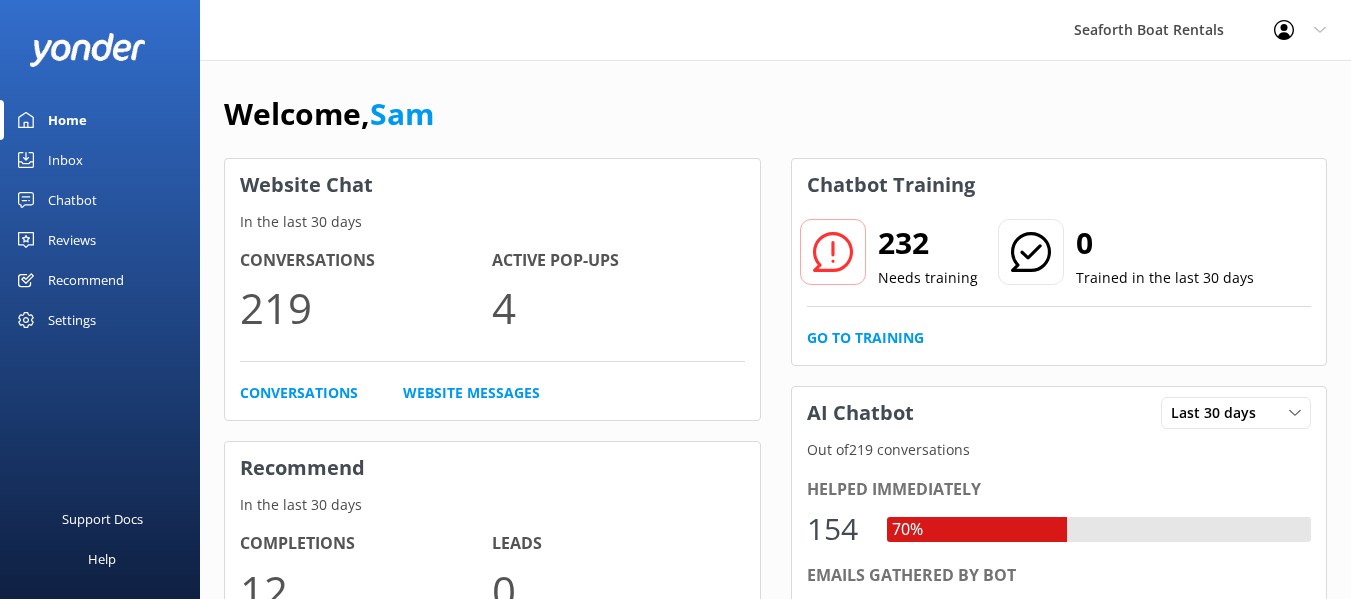 click on "Inbox" at bounding box center (100, 160) 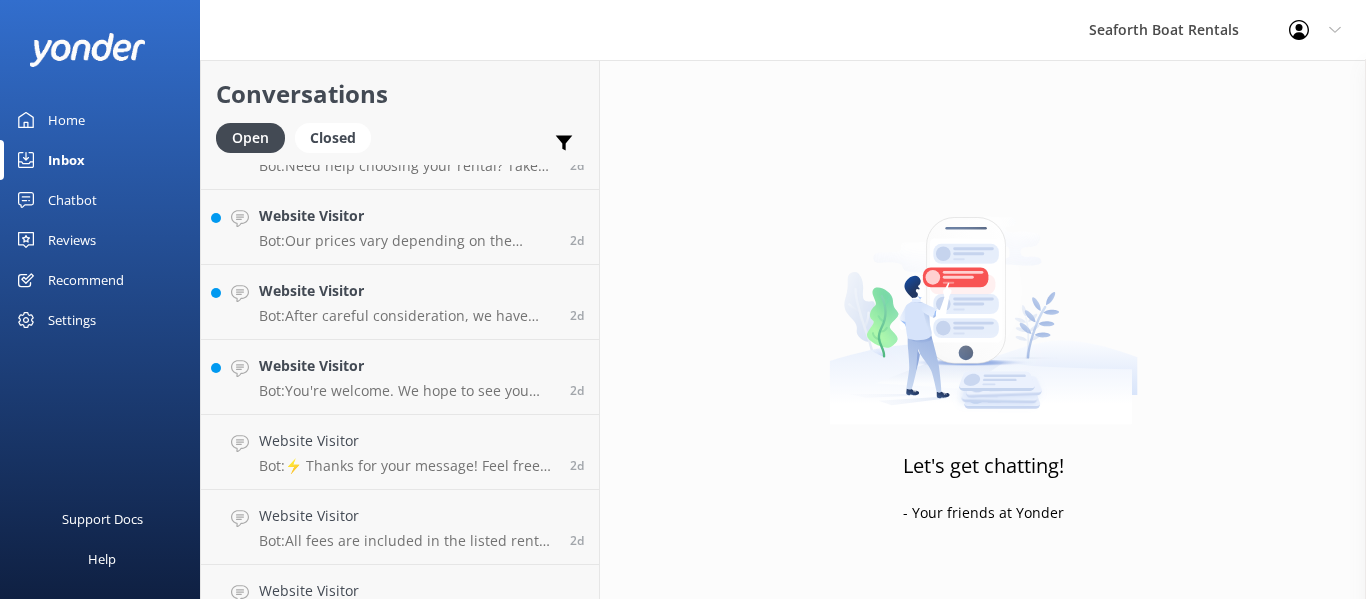 scroll, scrollTop: 1800, scrollLeft: 0, axis: vertical 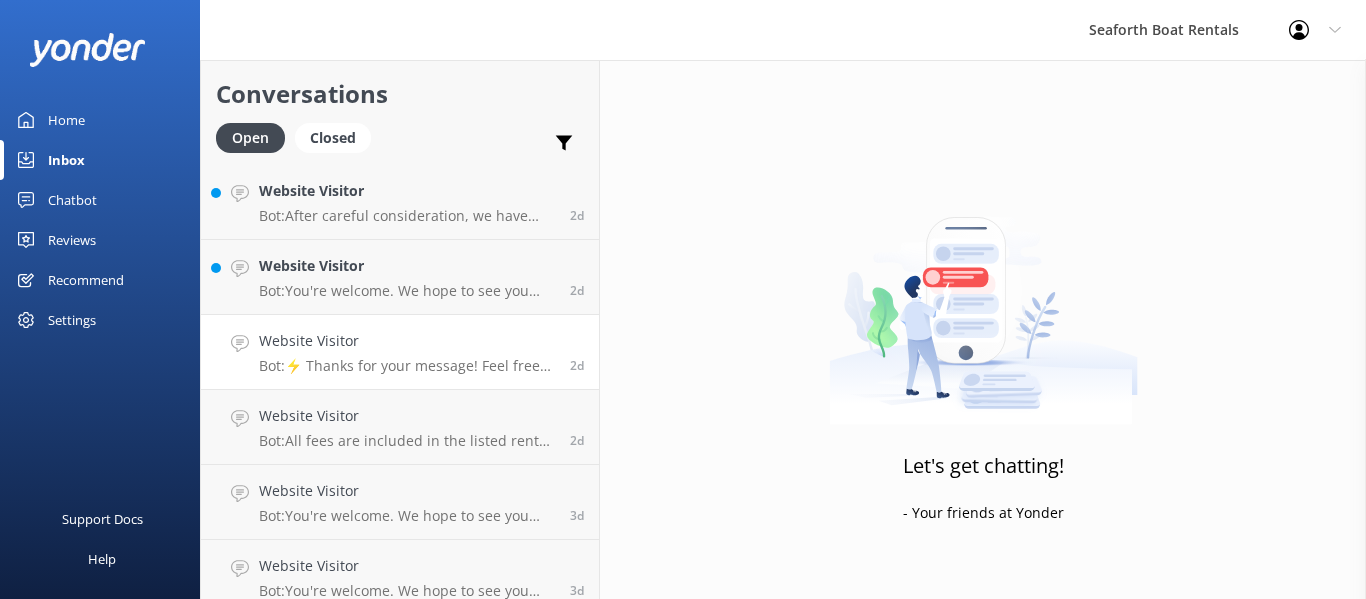 click on "Website Visitor Bot:  ⚡ Thanks for your message! Feel free to keep chatting — our automated FAQ bot might have the answers you're looking for. You can also reach us anytime at [EMAIL] or call us at [PHONE].  [NUMBER]d" at bounding box center [400, 352] 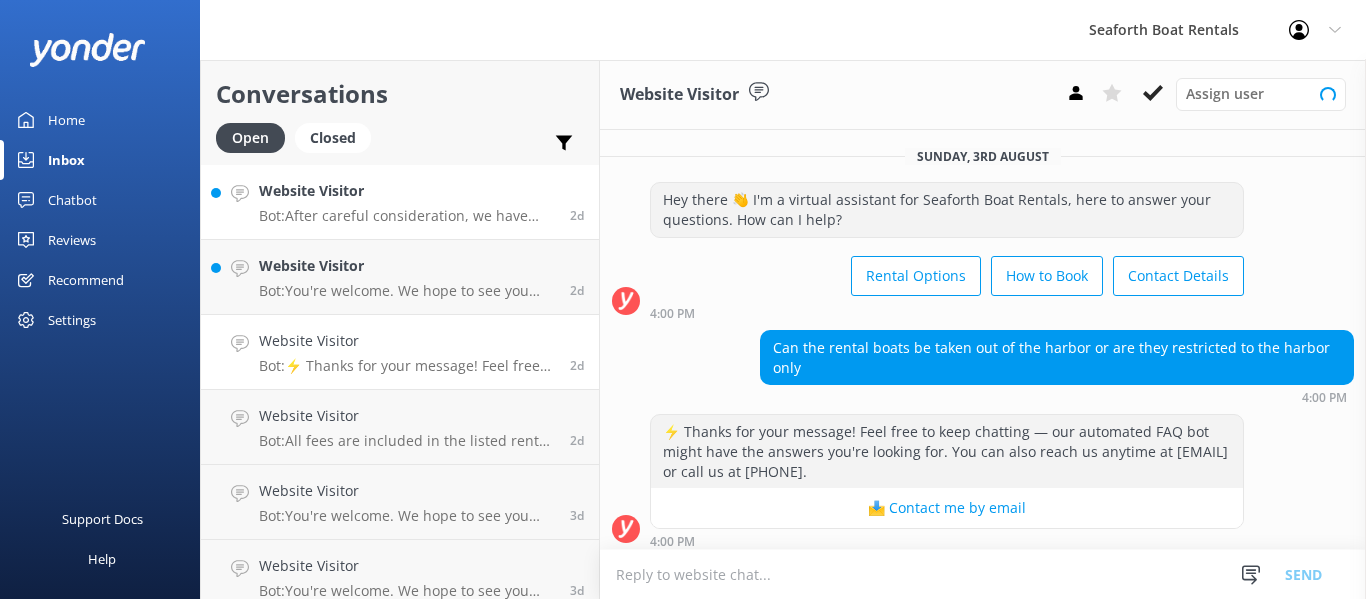 scroll, scrollTop: 9, scrollLeft: 0, axis: vertical 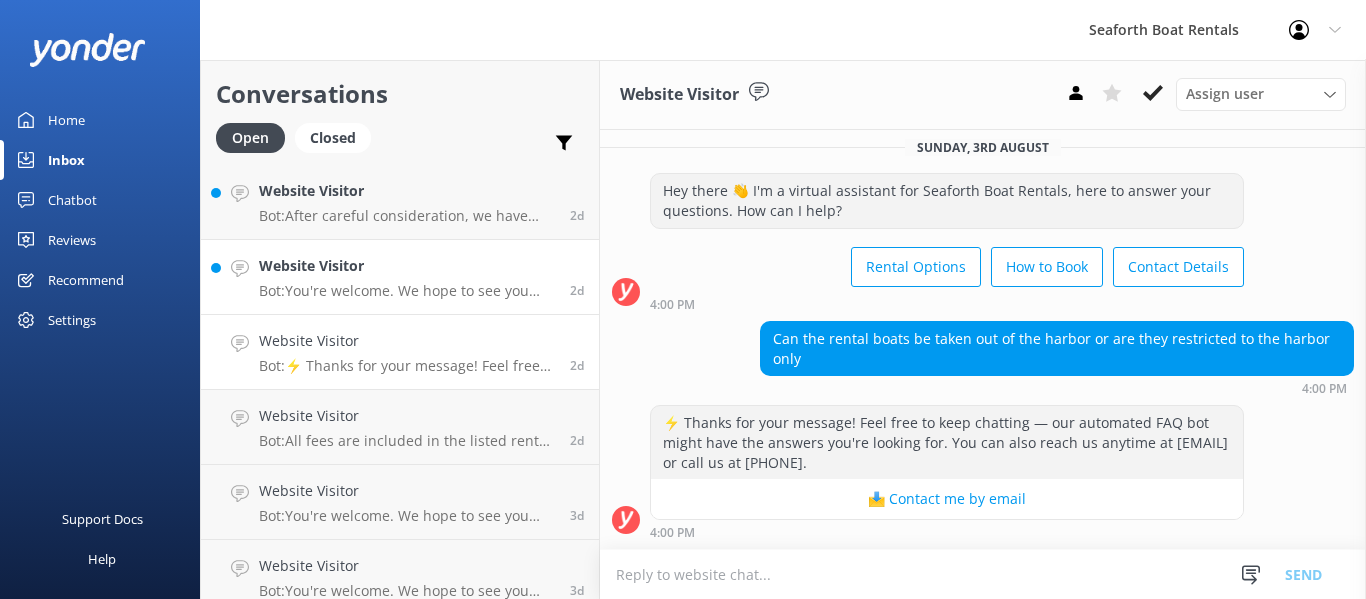 click on "Website Visitor" at bounding box center [407, 266] 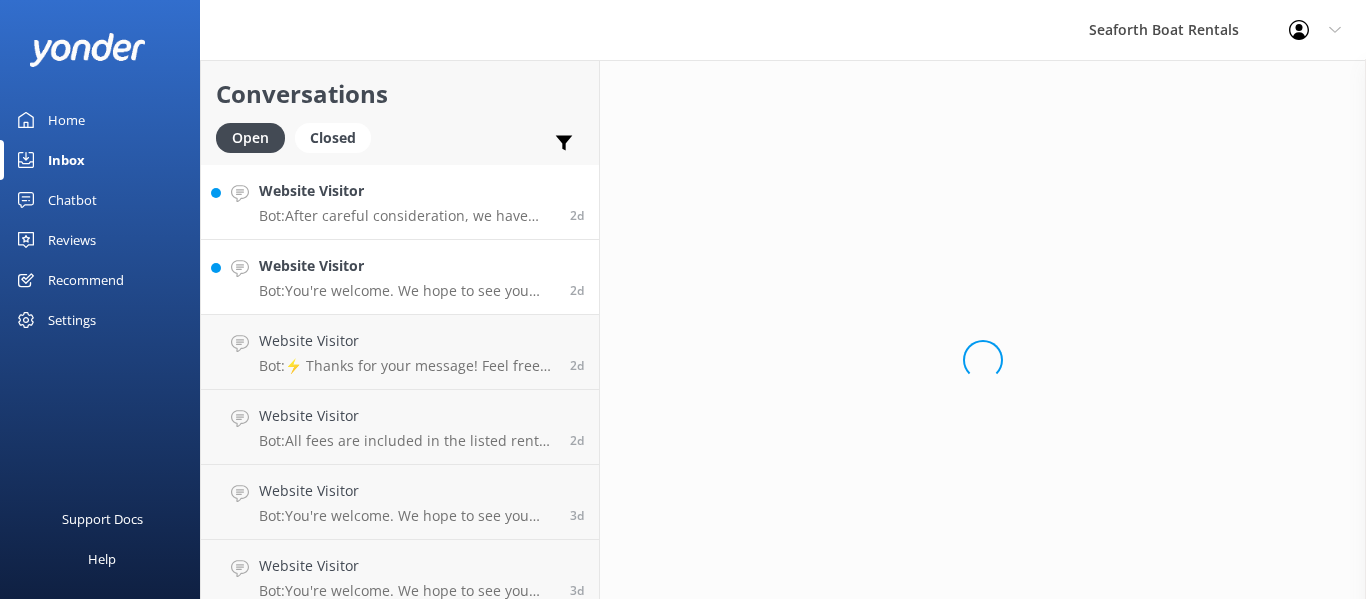 click on "Website Visitor Bot:  After careful consideration, we have decided to stop renting jetskis. Please check out our awesome selection of Powerboats, Pontoons, Sailboats, Yachts, Kayaks, and SUPs! [NUMBER]d" at bounding box center [400, 202] 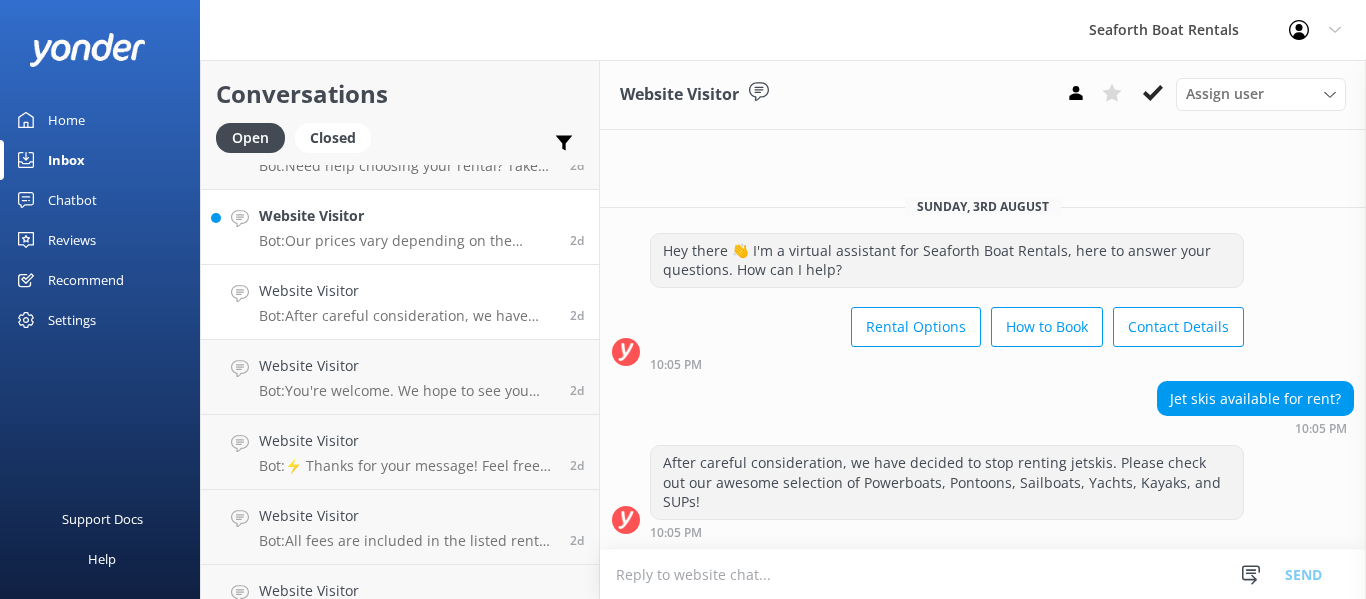 click on "Bot:  Our prices vary depending on the rental, tour, and season. For the most up-to-date pricing, please check our website or give us a call at ([PHONE])." at bounding box center (407, 241) 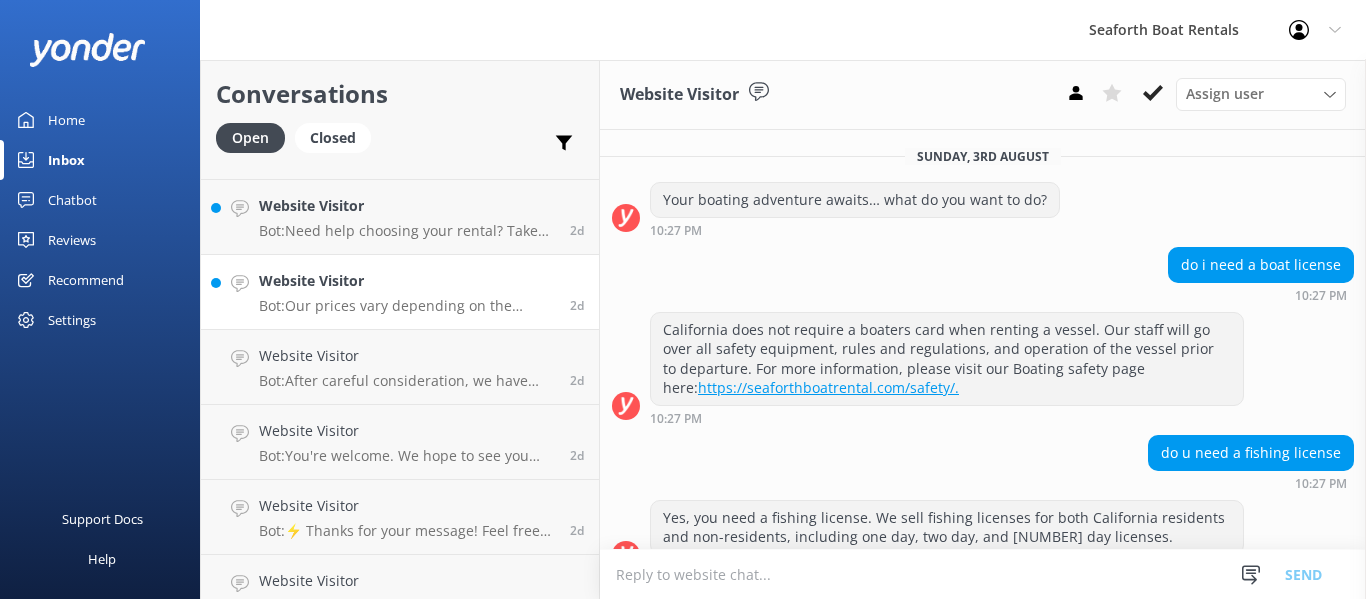 scroll, scrollTop: 1600, scrollLeft: 0, axis: vertical 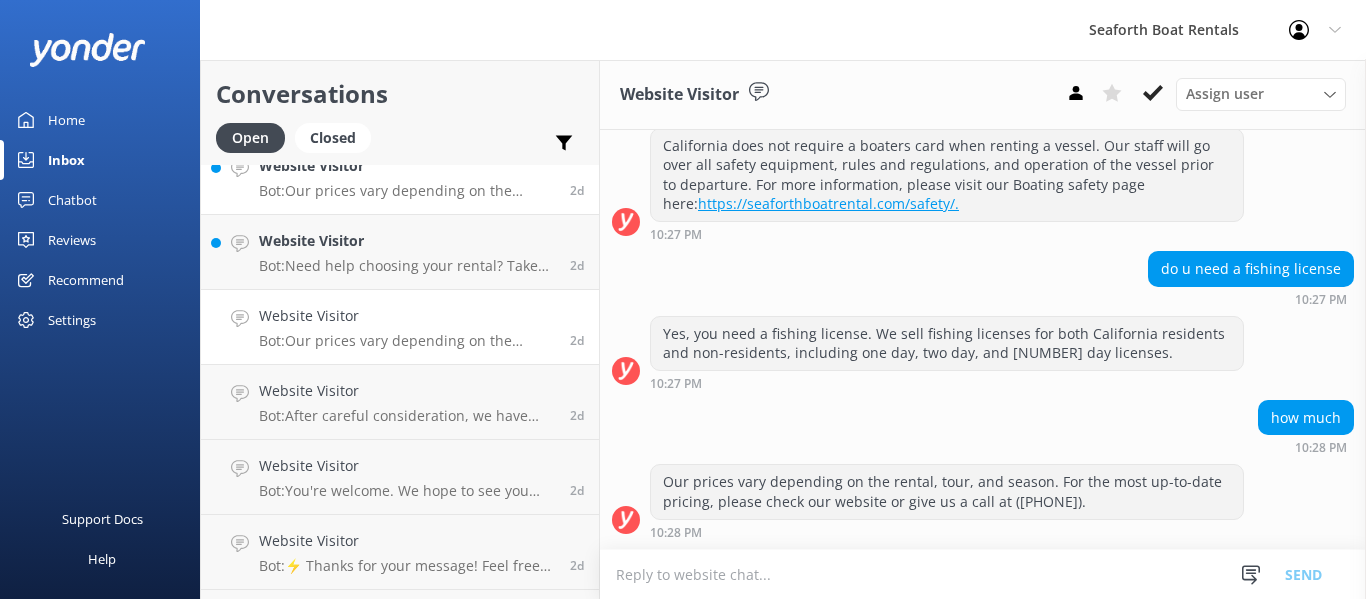 click on "Website Visitor Bot:  Our prices vary depending on the rental, tour, and season. For the most up-to-date pricing and to find a boat that suits your party size, please check our website or give us a call at ([PHONE]). [NUMBER]d" at bounding box center (400, 177) 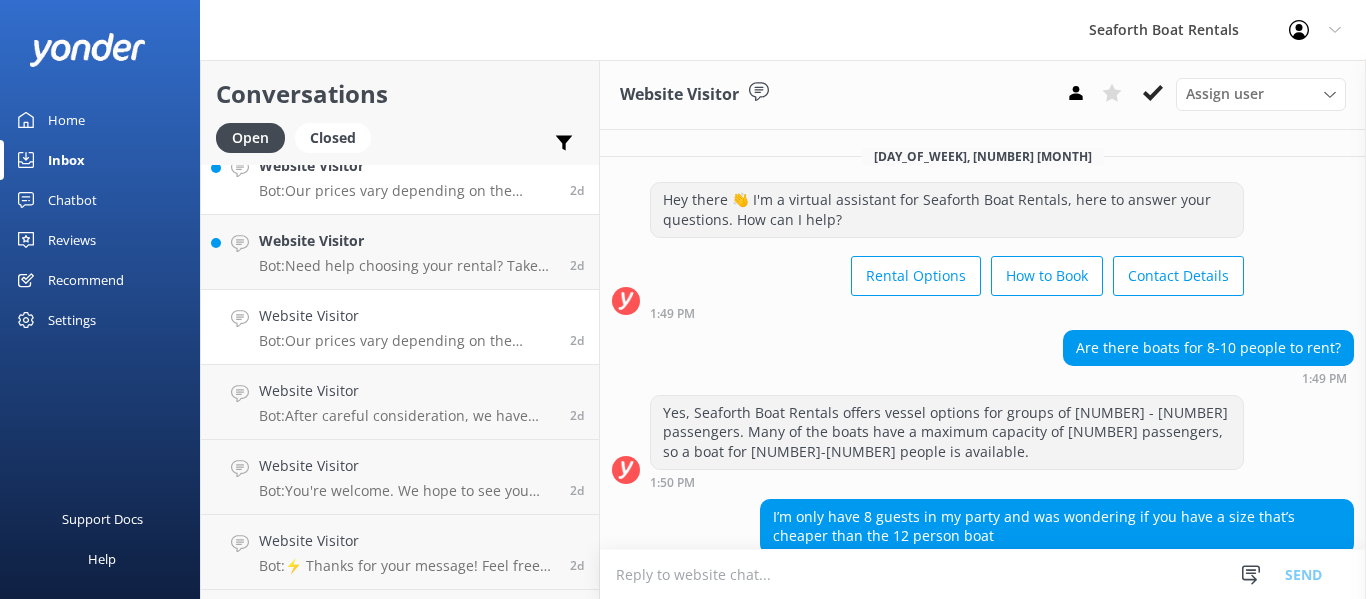 scroll, scrollTop: 138, scrollLeft: 0, axis: vertical 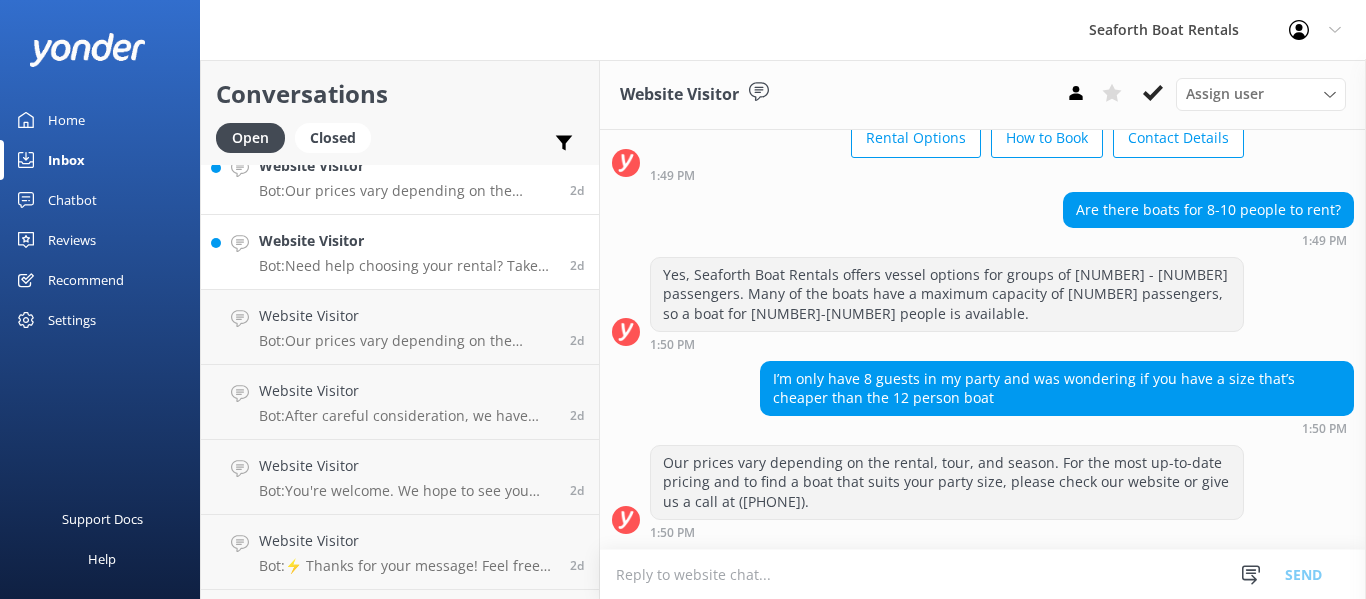 click on "Website Visitor" at bounding box center [407, 241] 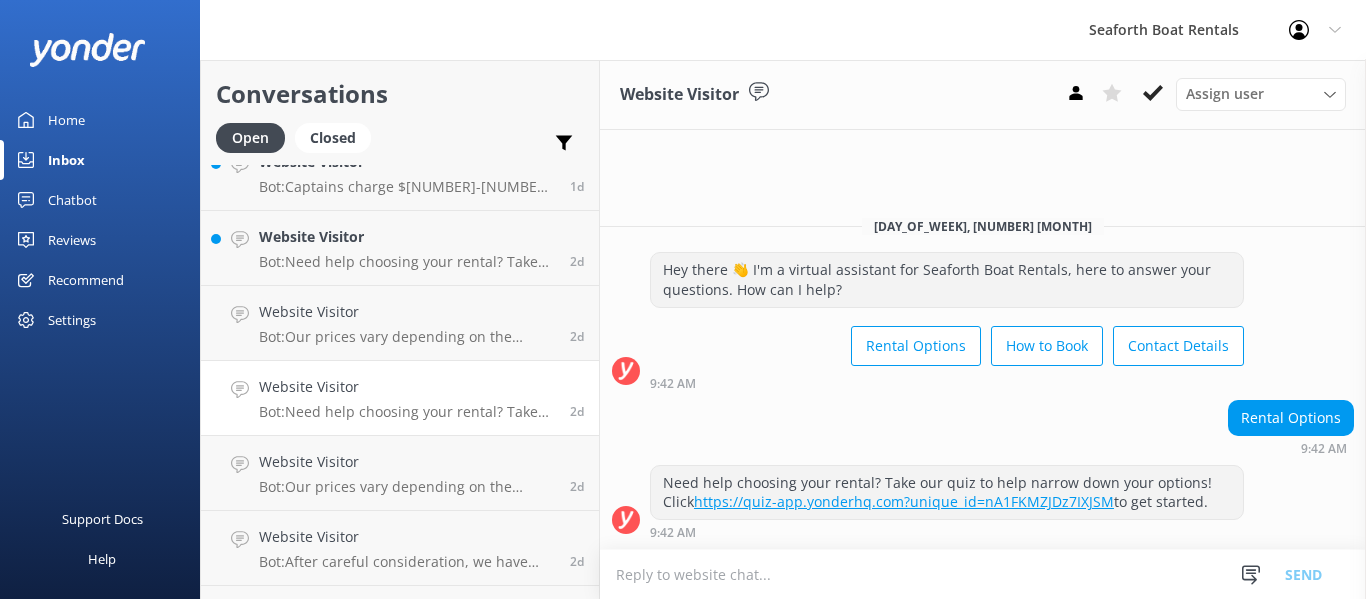 scroll, scrollTop: 1400, scrollLeft: 0, axis: vertical 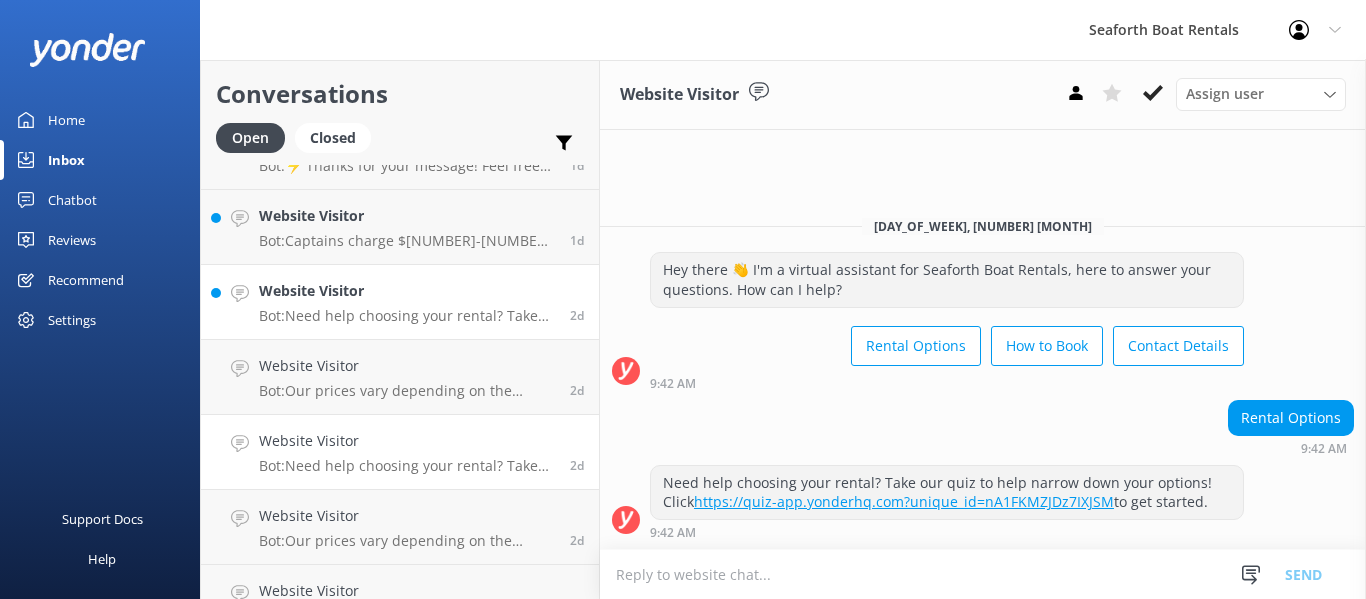 click on "Bot:  Need help choosing your rental? Take our quiz to help narrow down your options! Click https://quiz-app.yonderhq.com?unique_id=nA1FKMZJDz7IXJSM to get started." at bounding box center [407, 316] 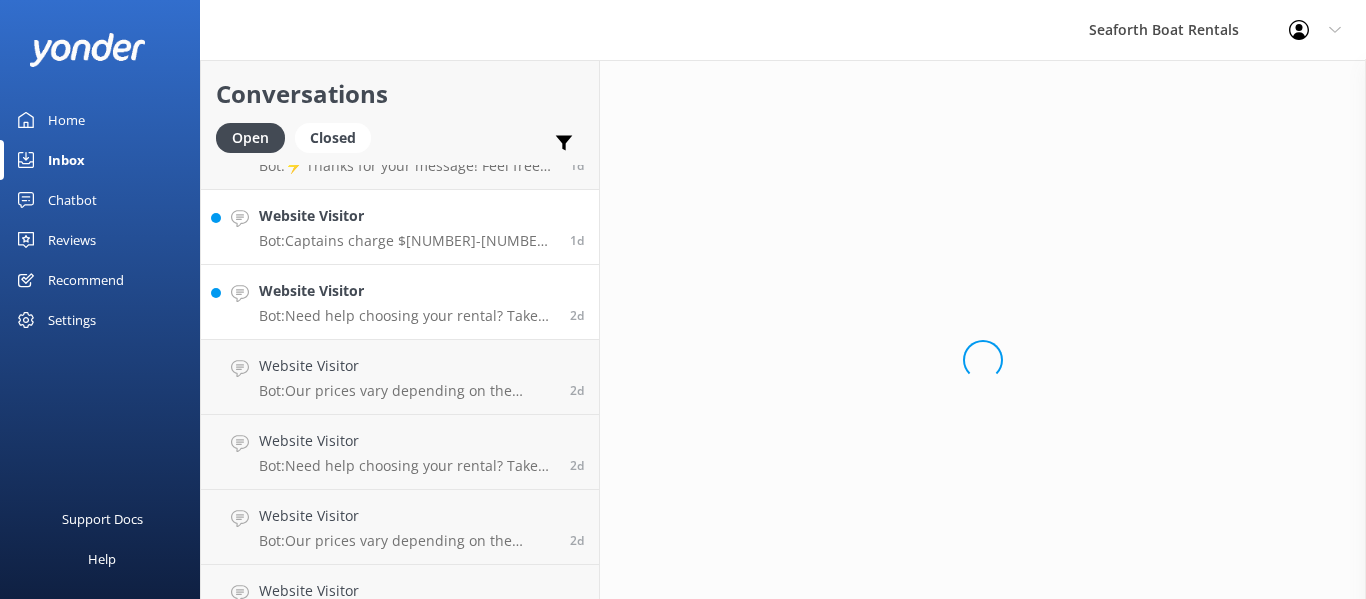 click on "Website Visitor Bot:  Captains charge $[NUMBER]-[NUMBER] per hour, depending on the boat size." at bounding box center (407, 227) 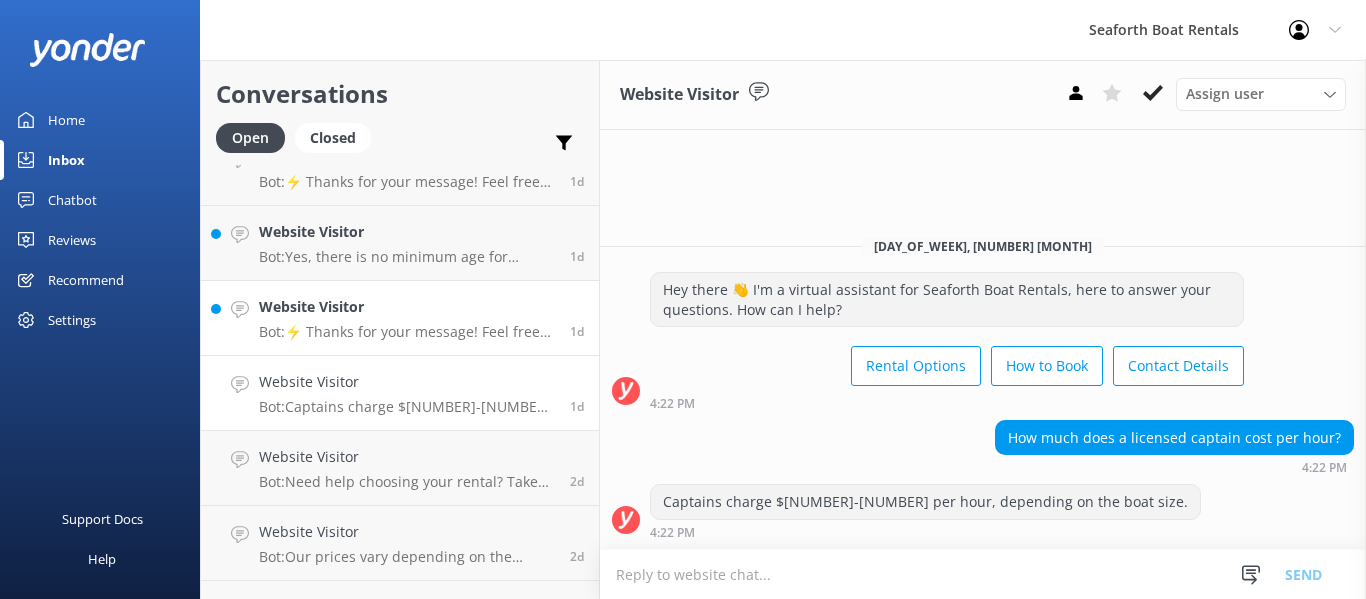 scroll, scrollTop: 1200, scrollLeft: 0, axis: vertical 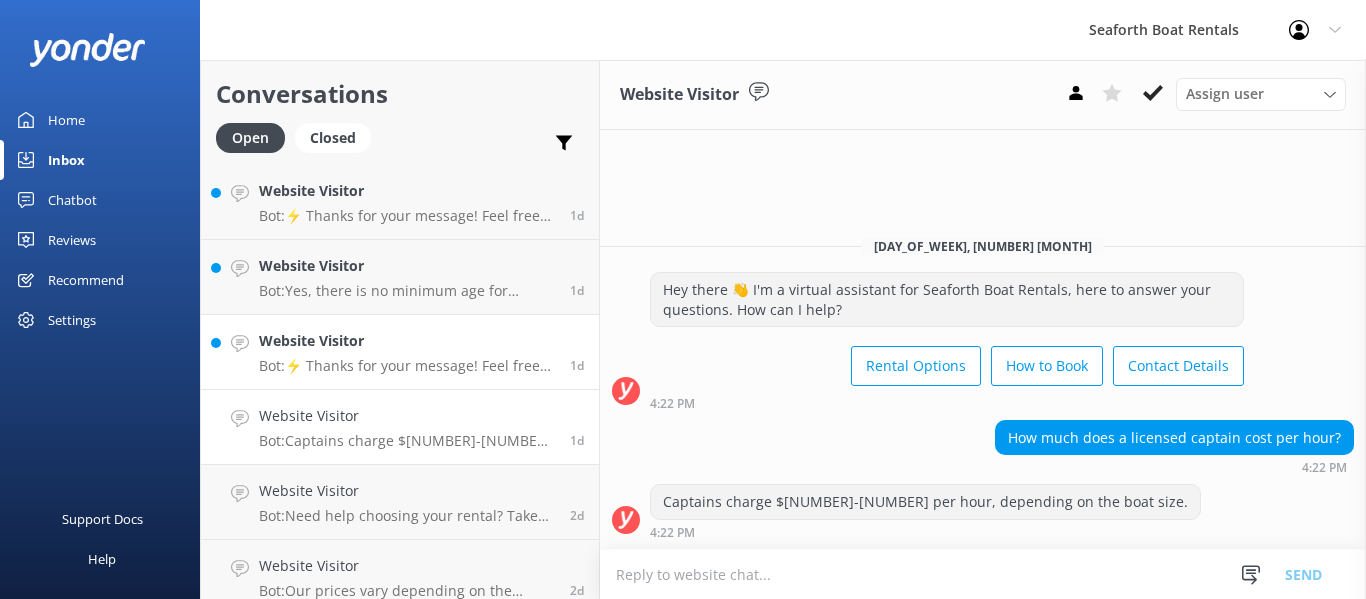 click on "Website Visitor" at bounding box center [407, 341] 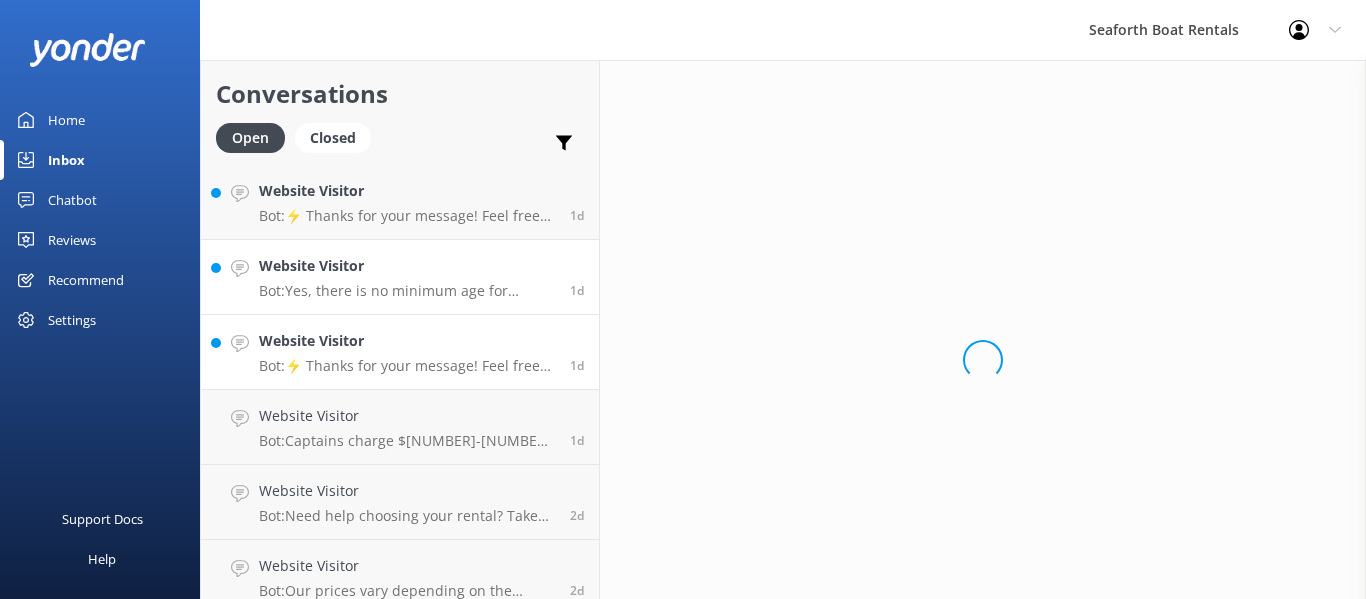 click on "Bot:  Yes, there is no minimum age for passengers on powerboats and sailboats, so a [NUMBER]-year-old can ride." at bounding box center (407, 291) 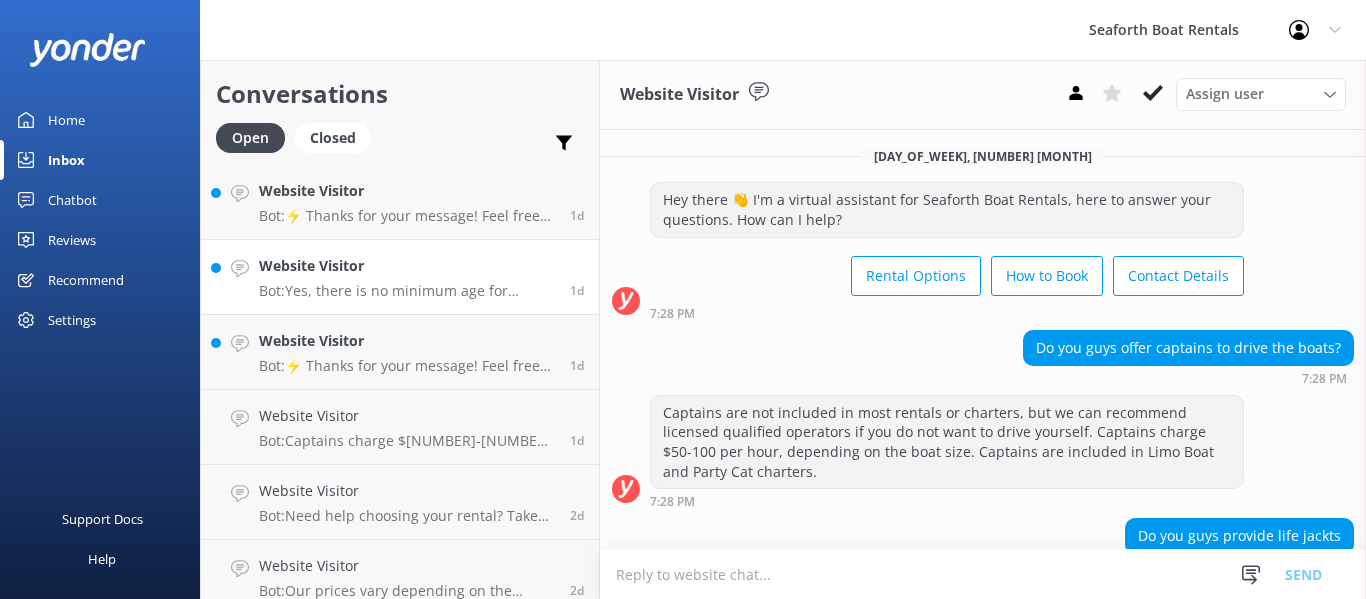 scroll, scrollTop: 267, scrollLeft: 0, axis: vertical 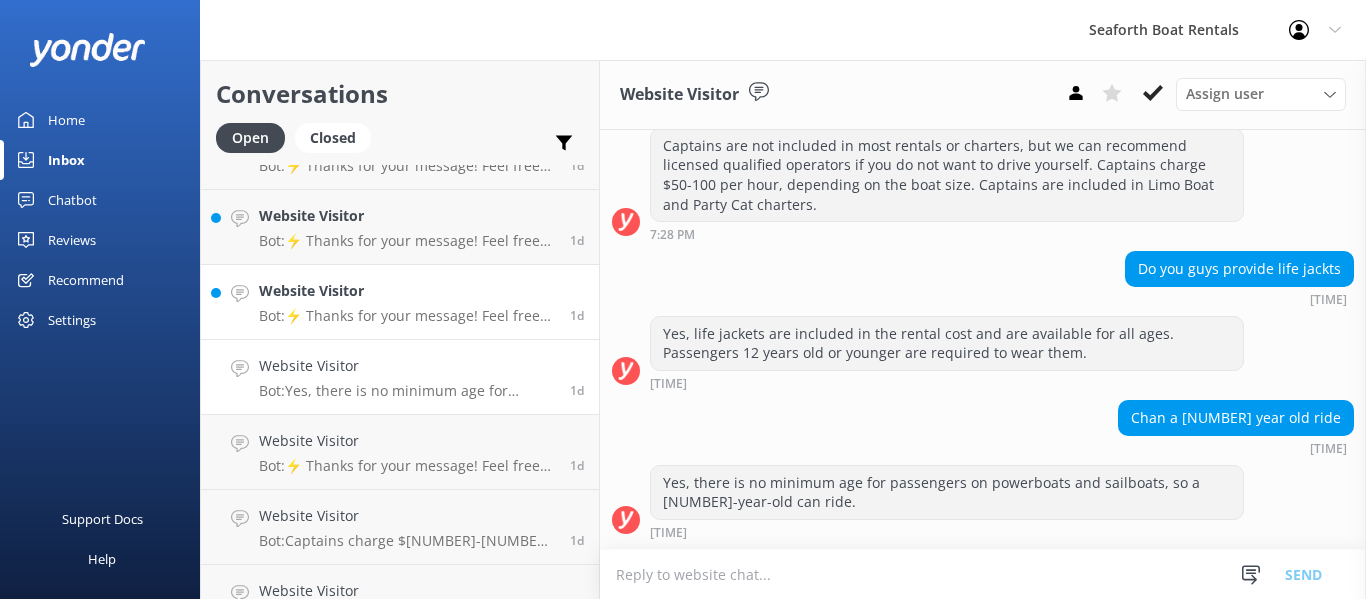 click on "Bot:  ⚡ Thanks for your message! Feel free to keep chatting — our automated FAQ bot might have the answers you're looking for. You can also reach us anytime at [EMAIL] or call us at [PHONE]." at bounding box center [407, 316] 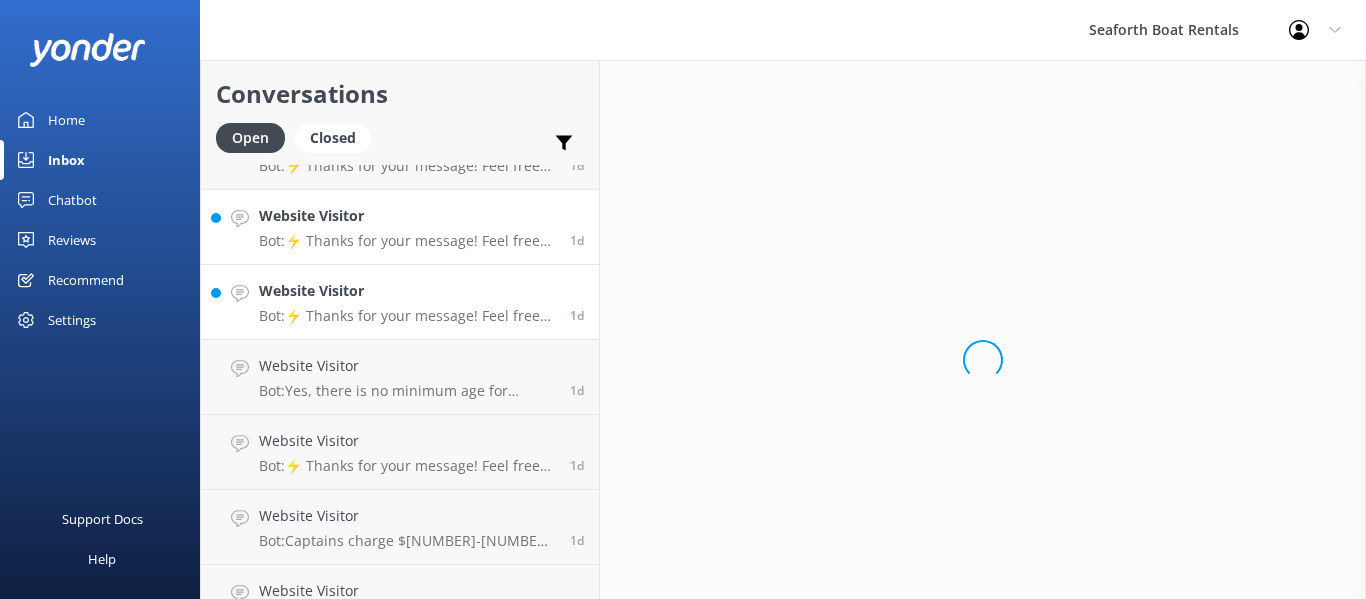 click on "Website Visitor" at bounding box center [407, 216] 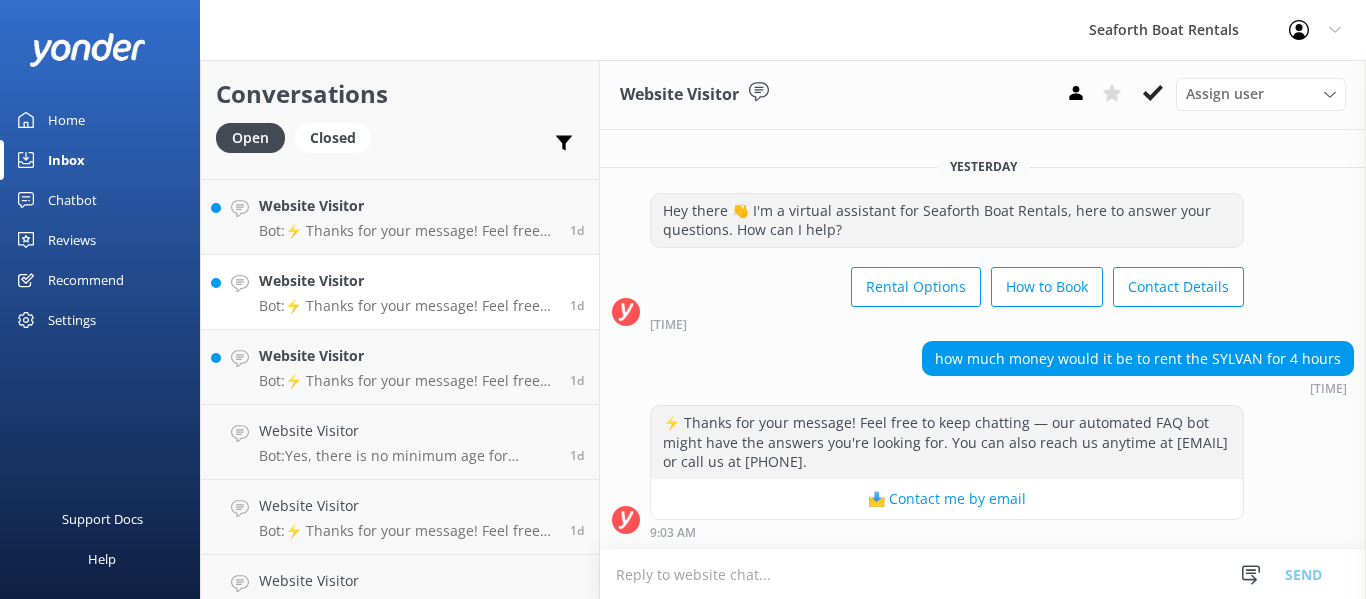 scroll, scrollTop: 1000, scrollLeft: 0, axis: vertical 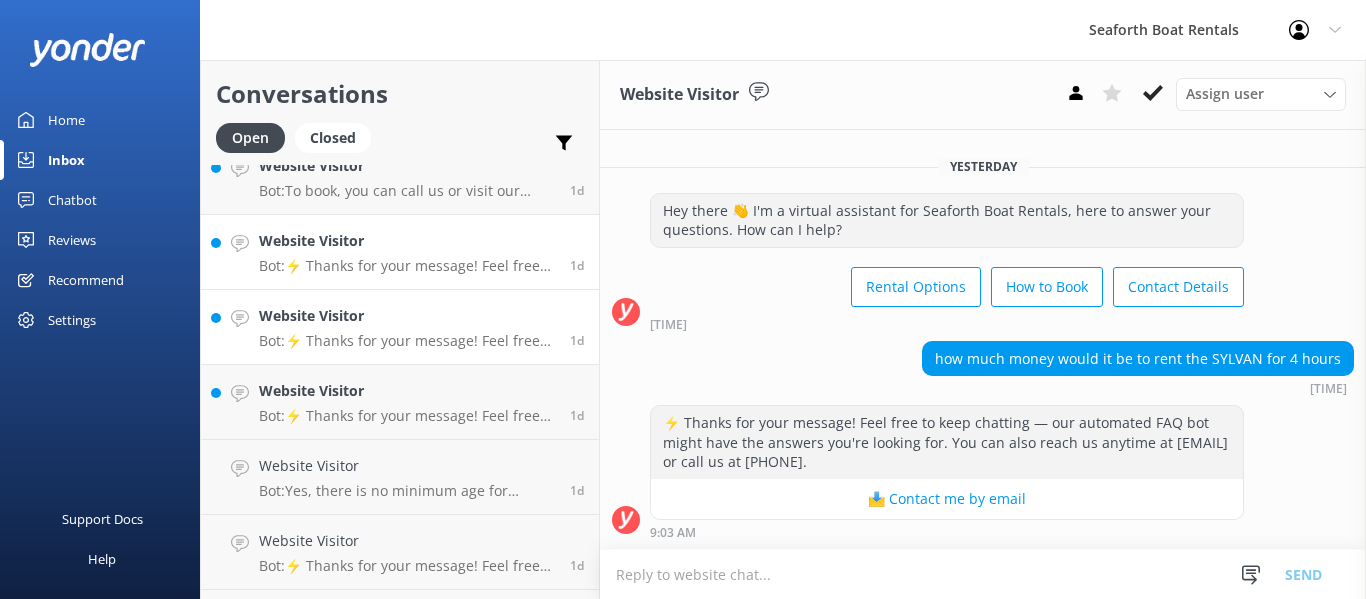 click on "Website Visitor Bot:  ⚡ Thanks for your message! Feel free to keep chatting — our automated FAQ bot might have the answers you're looking for. You can also reach us anytime at [EMAIL] or call us at [PHONE].  [NUMBER]d" at bounding box center (400, 252) 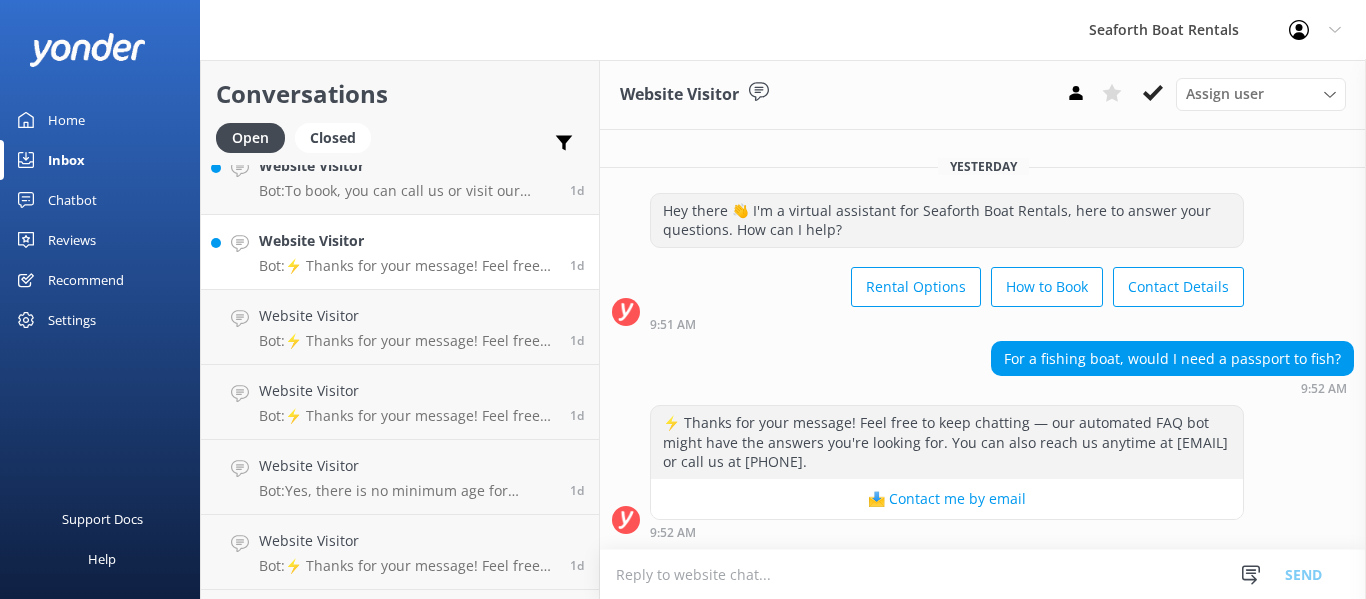 scroll, scrollTop: 900, scrollLeft: 0, axis: vertical 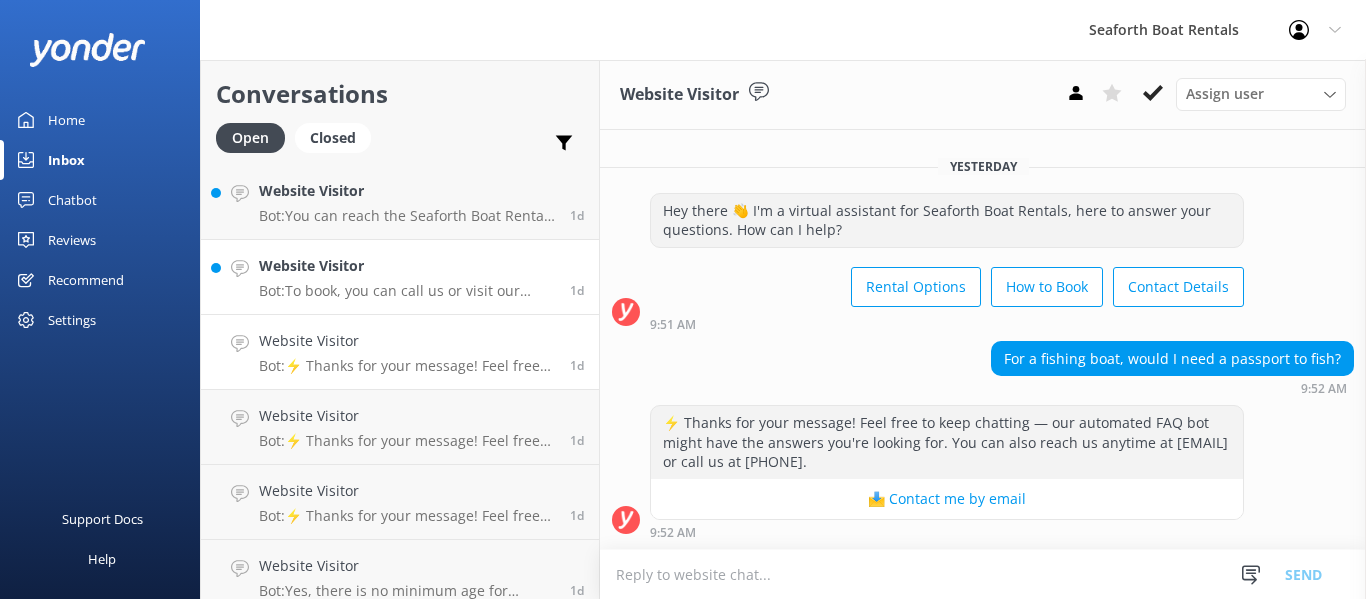 click on "Bot:  To book, you can call us or visit our website to choose your equipment. Once ready, reserve with a credit/debit card for full payment upfront. On the day of your reservation, bring the card you used and a photo ID for check-in." at bounding box center (407, 291) 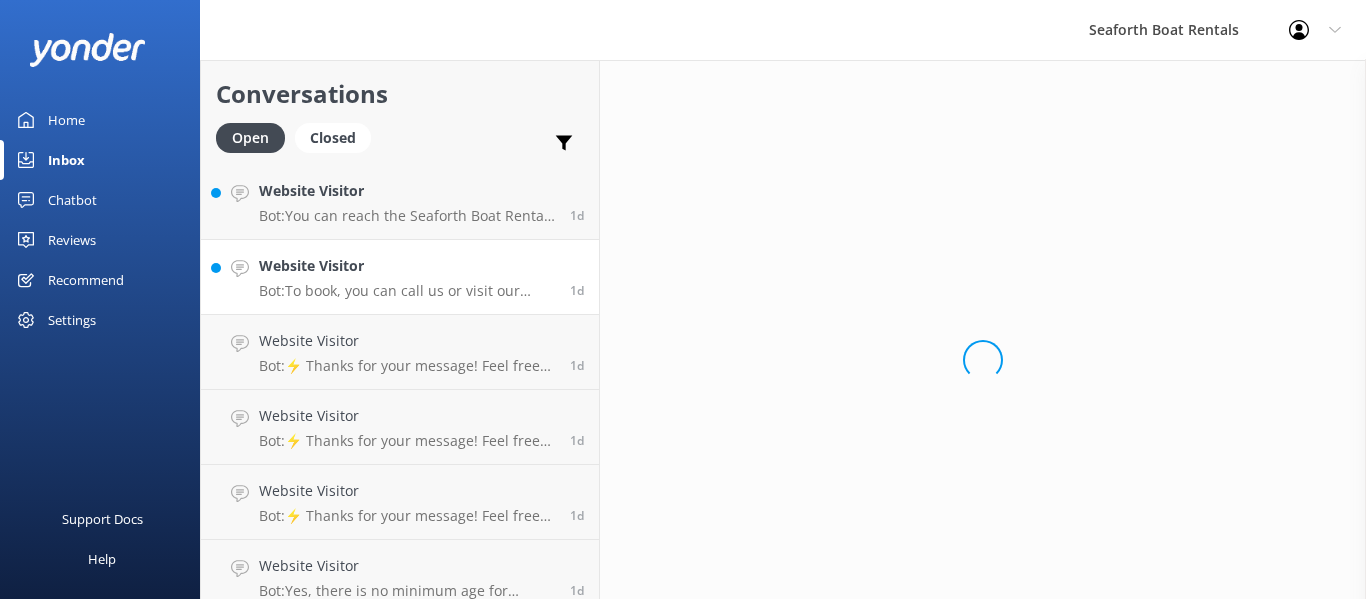 click on "Website Visitor Bot:  To book, you can call us or visit our website to choose your equipment. Once ready, reserve with a credit/debit card for full payment upfront. On the day of your reservation, bring the card you used and a photo ID for check-in. [NUMBER]d" at bounding box center [400, 277] 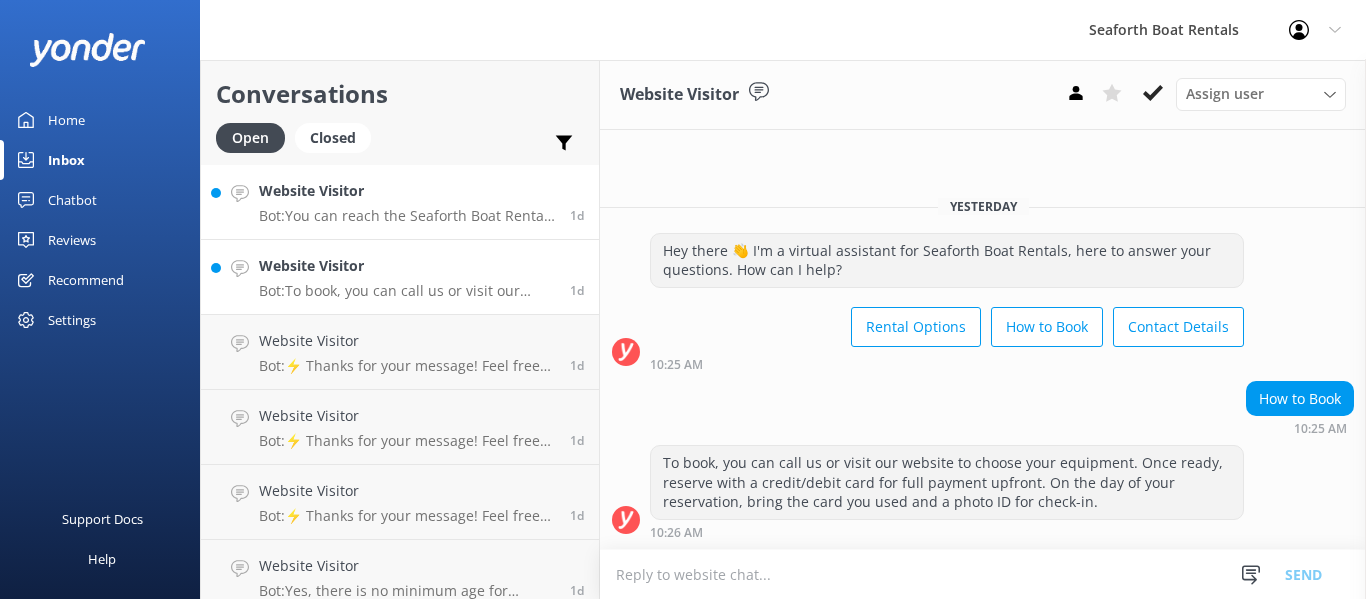 click on "Bot:  You can reach the Seaforth Boat Rental team at [PHONE] or by emailing [EMAIL]." at bounding box center (407, 216) 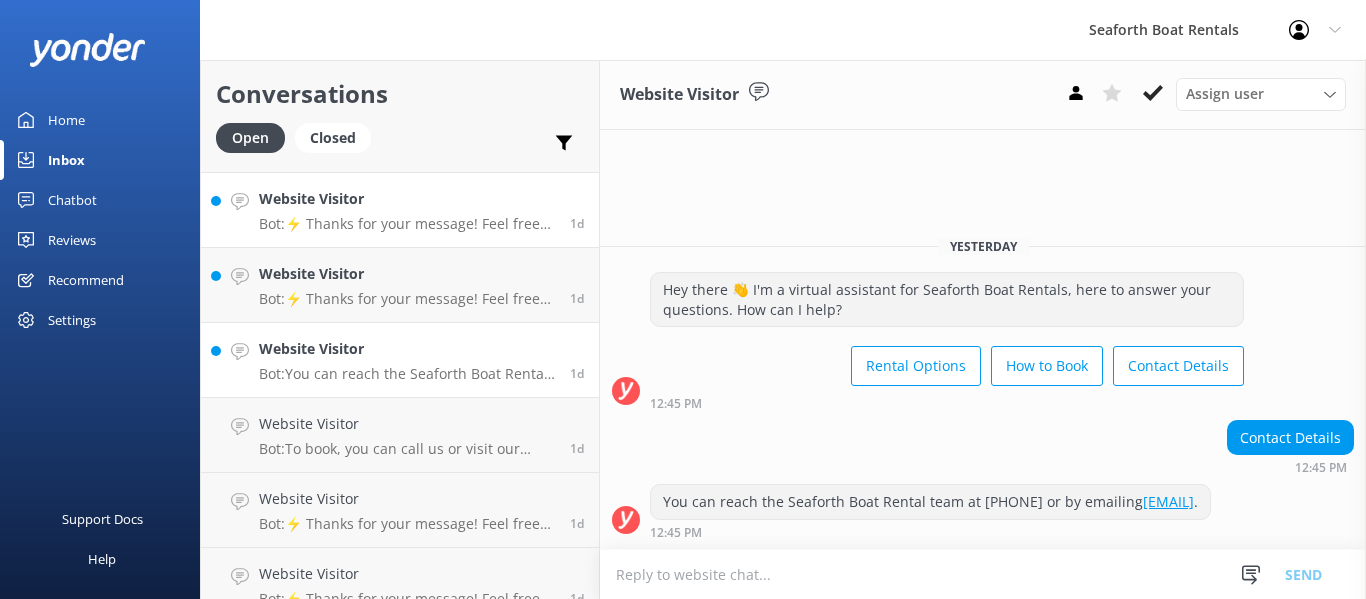 scroll, scrollTop: 700, scrollLeft: 0, axis: vertical 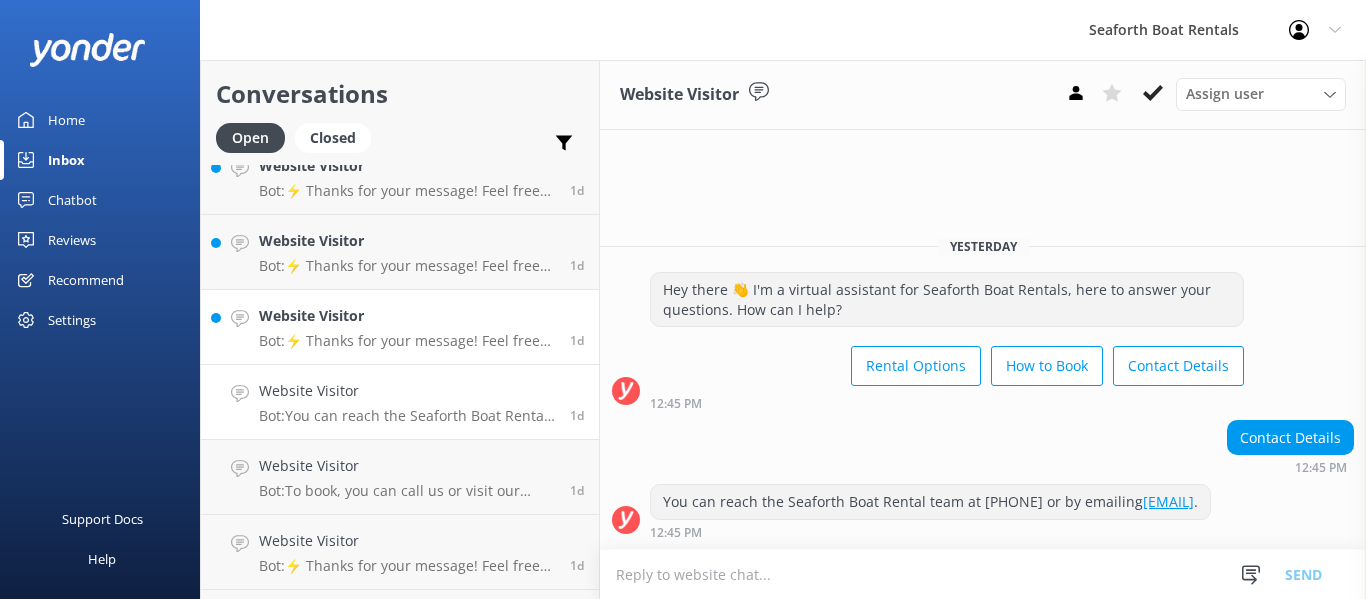 click on "Website Visitor Bot:  ⚡ Thanks for your message! Feel free to keep chatting — our automated FAQ bot might have the answers you're looking for. You can also reach us anytime at [EMAIL] or call us at [PHONE].  [NUMBER]d" at bounding box center [400, 327] 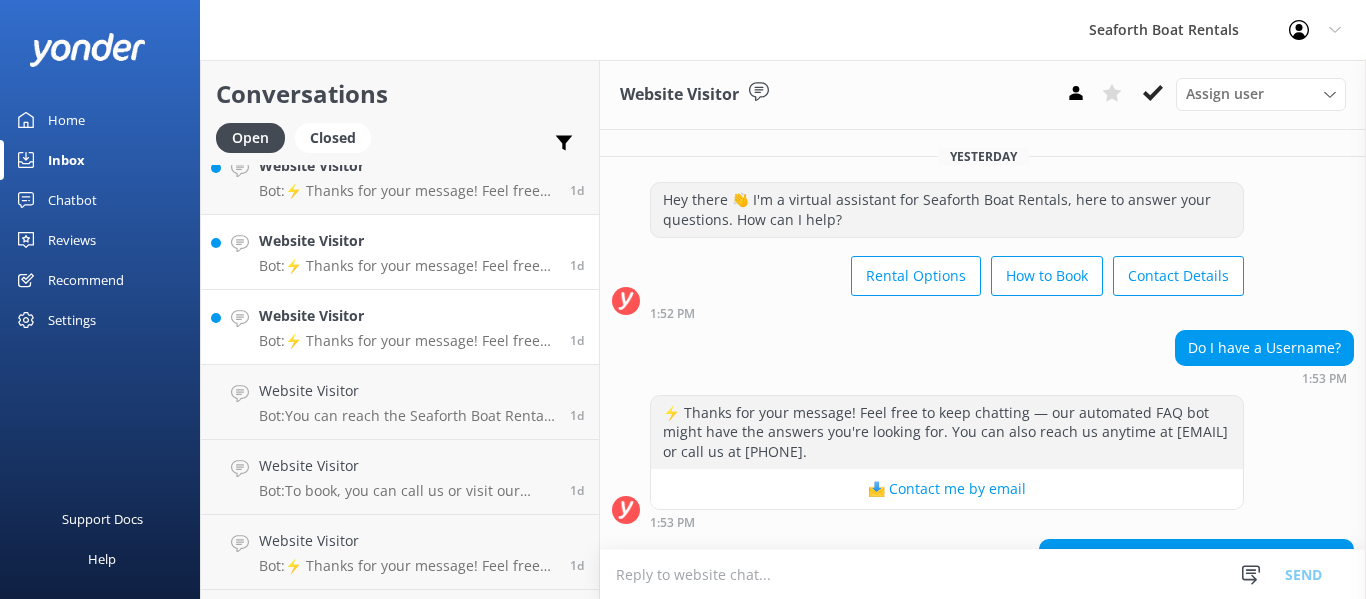 scroll, scrollTop: 198, scrollLeft: 0, axis: vertical 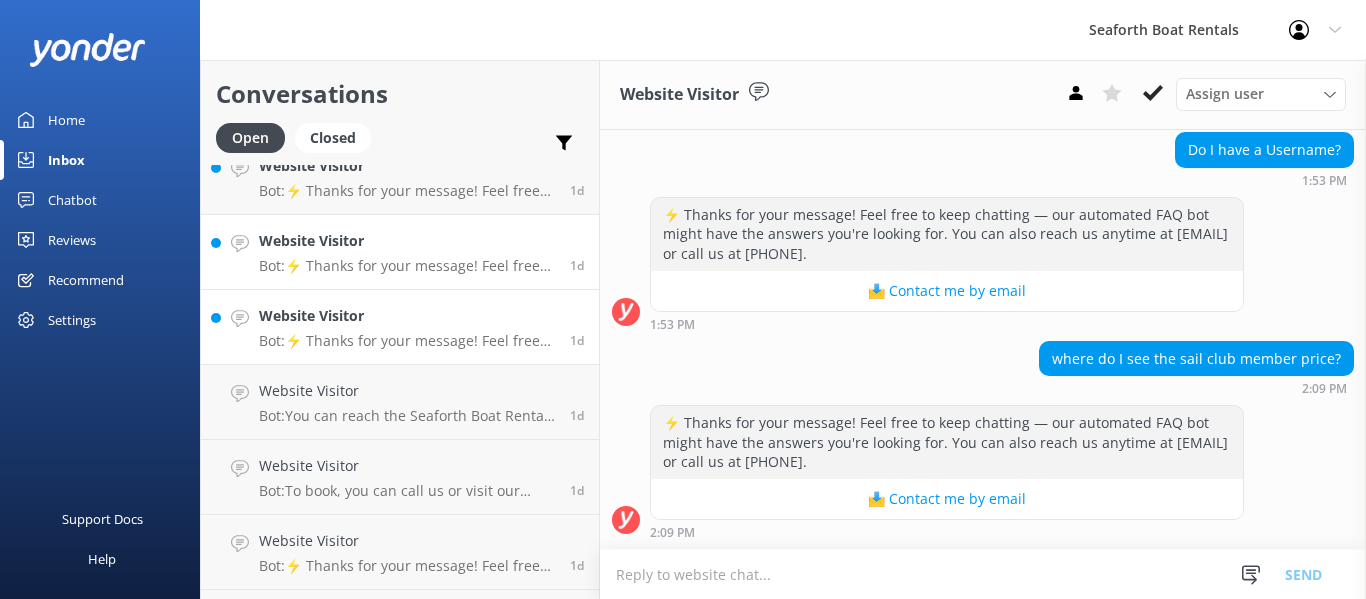 click on "Bot:  ⚡ Thanks for your message! Feel free to keep chatting — our automated FAQ bot might have the answers you're looking for. You can also reach us anytime at [EMAIL] or call us at [PHONE]." at bounding box center [407, 266] 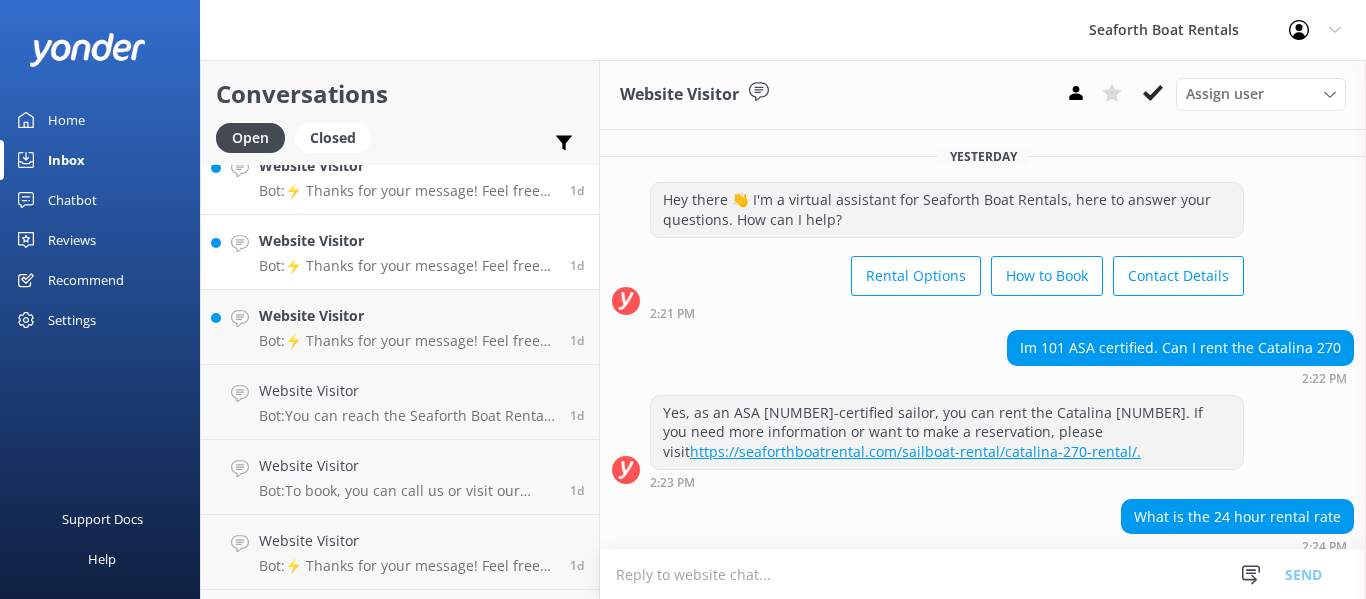 click on "Website Visitor Bot:  ⚡ Thanks for your message! Feel free to keep chatting — our automated FAQ bot might have the answers you're looking for. You can also reach us anytime at [EMAIL] or call us at [PHONE].  [NUMBER]d" at bounding box center (400, 177) 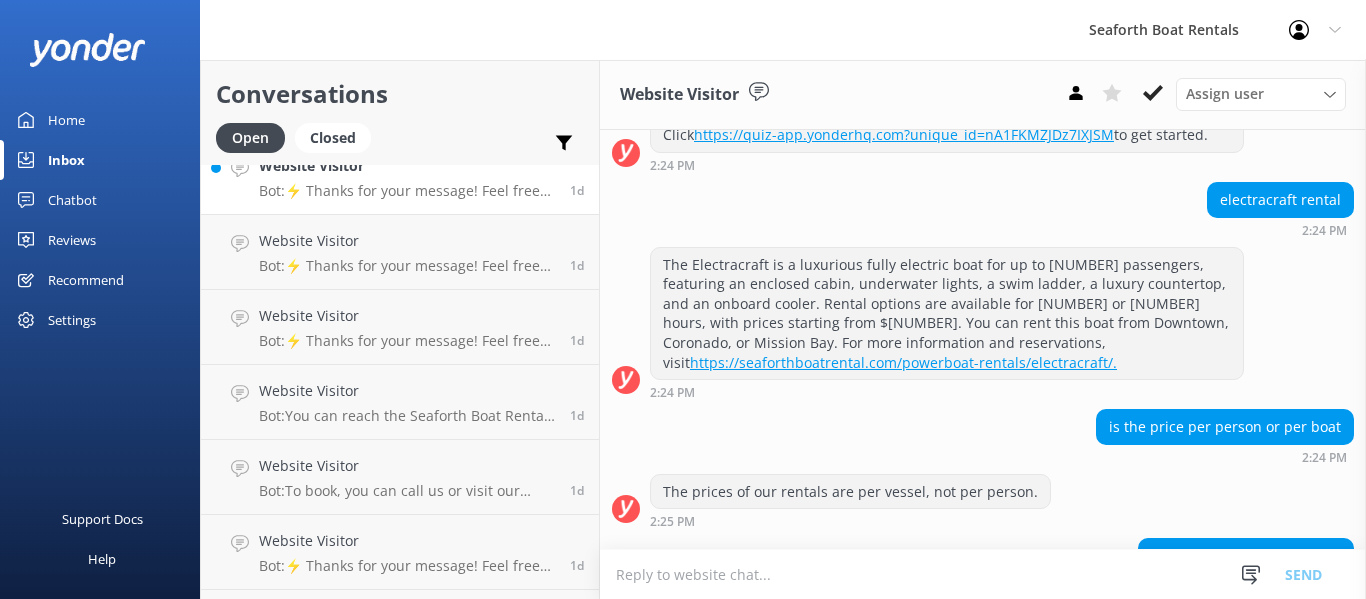 scroll, scrollTop: 590, scrollLeft: 0, axis: vertical 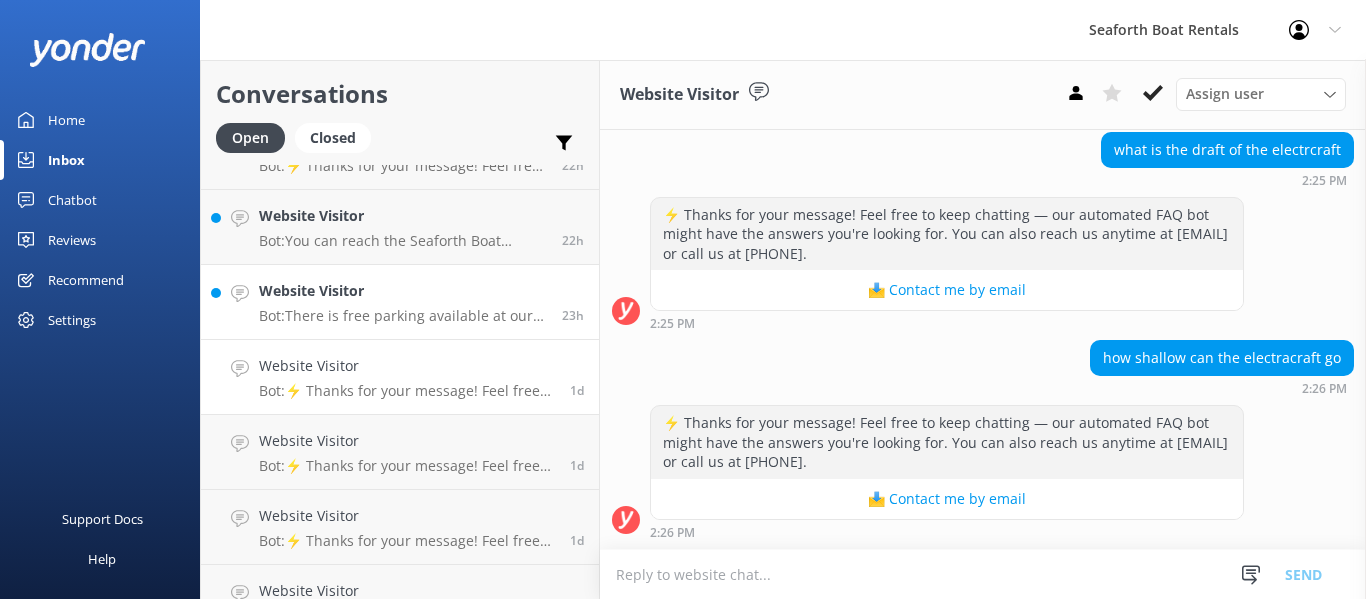 click on "Bot:  There is free parking available at our Coronado and Mission Bay locations. Paid parking is available at the marina at Harbor Island and Downtown. Please note that any waterfront areas will have limited parking during the summer, especially on holiday weekends." at bounding box center [403, 316] 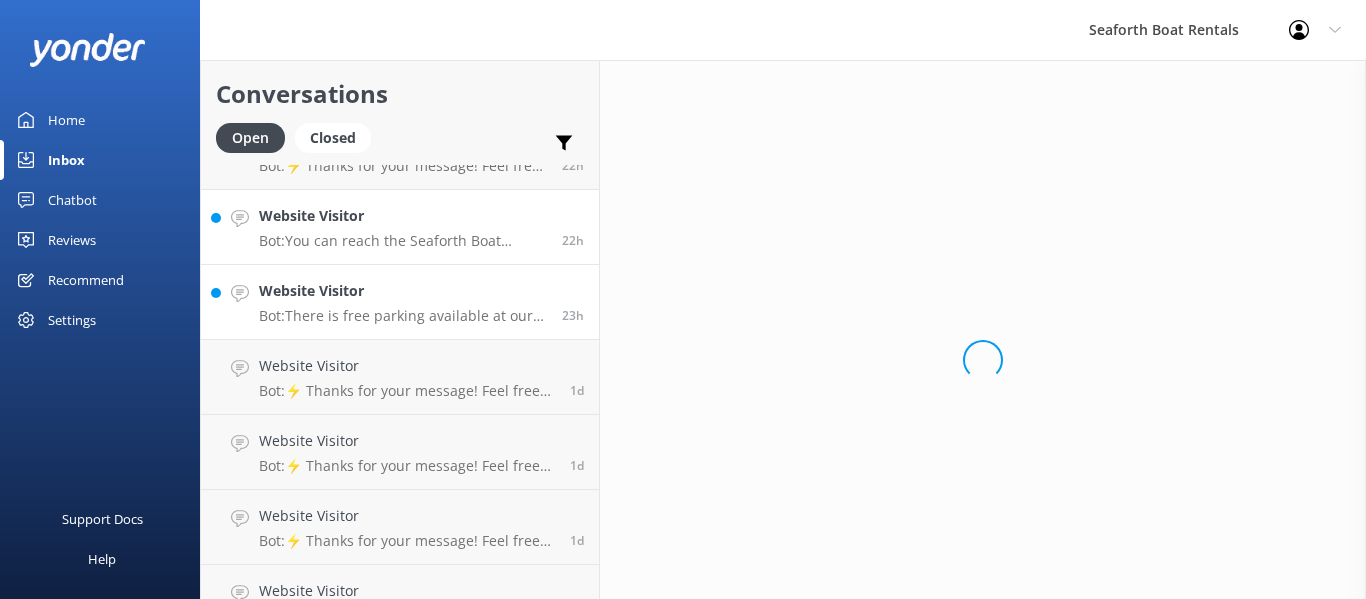 click on "Bot:  You can reach the Seaforth Boat Rental team at [PHONE] or by emailing [EMAIL]." at bounding box center (403, 241) 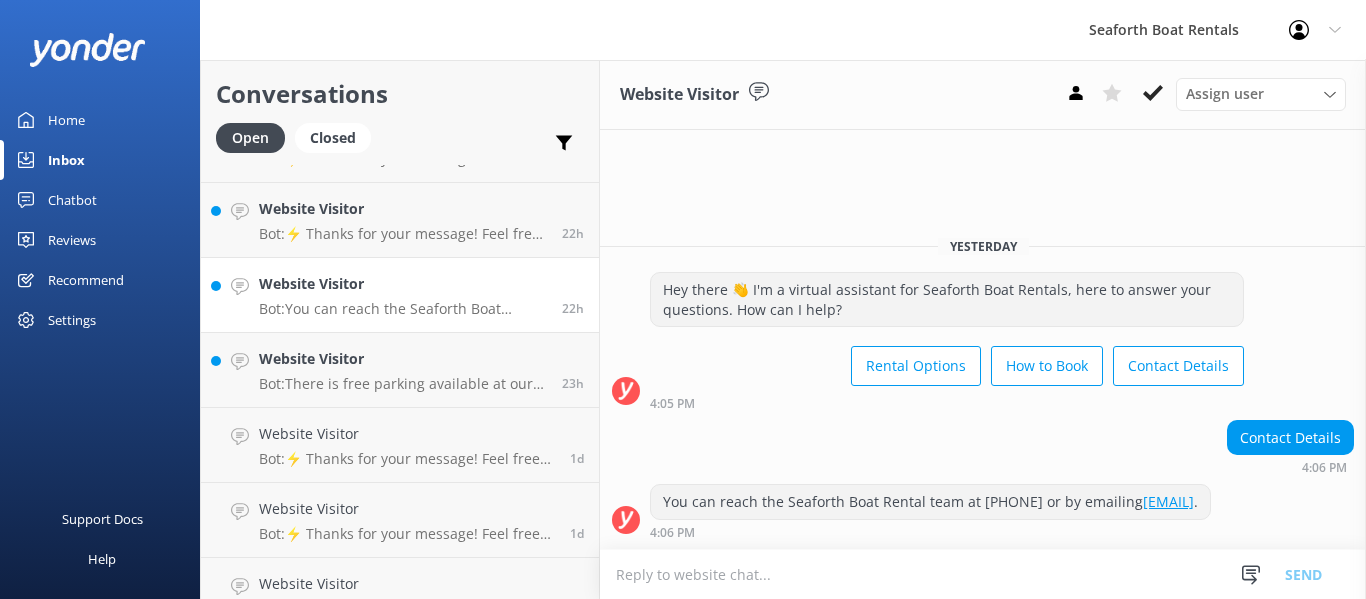 scroll, scrollTop: 400, scrollLeft: 0, axis: vertical 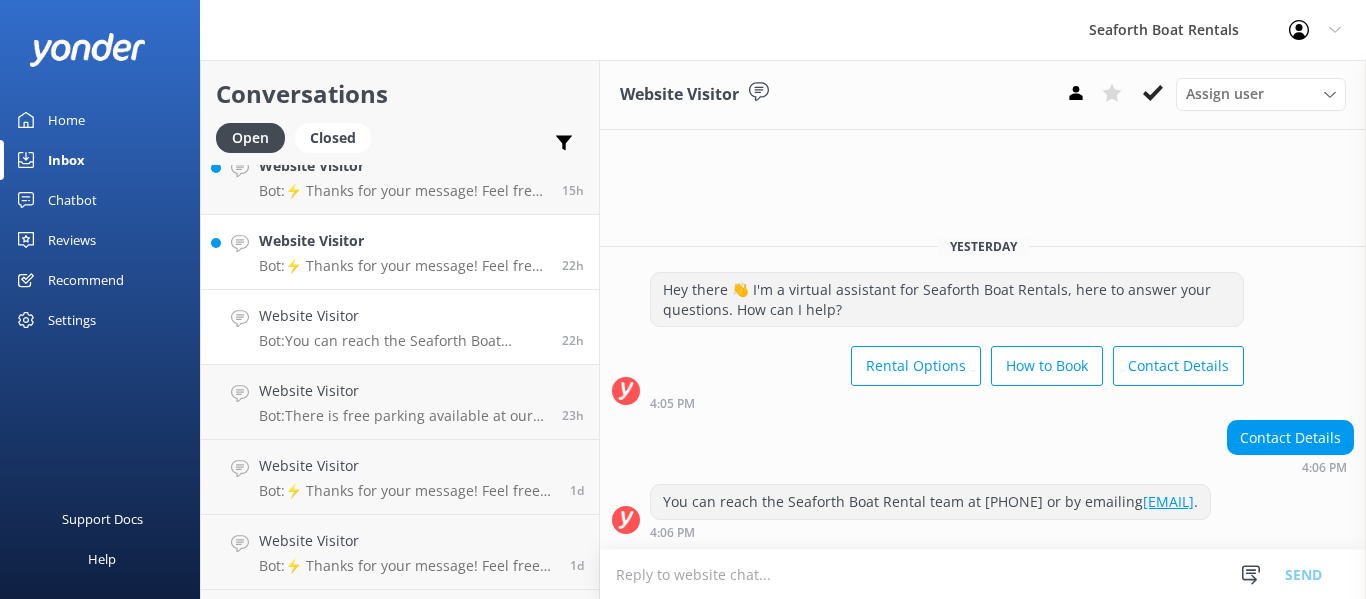 click on "Website Visitor" at bounding box center (403, 241) 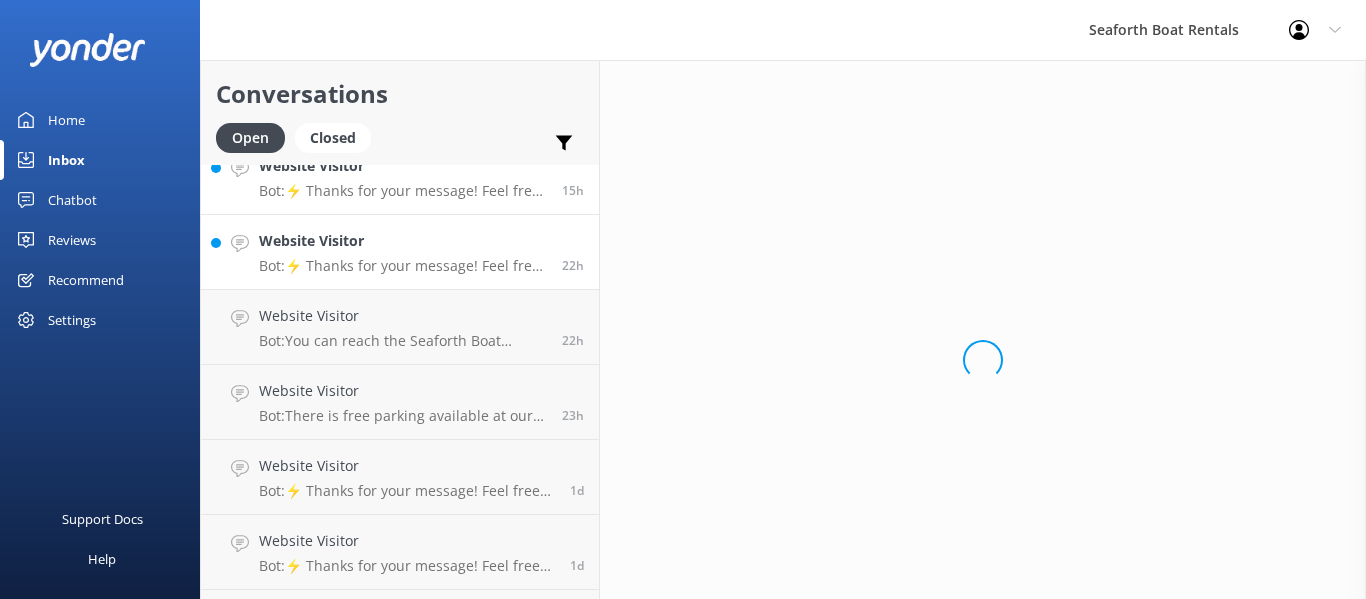 scroll, scrollTop: 300, scrollLeft: 0, axis: vertical 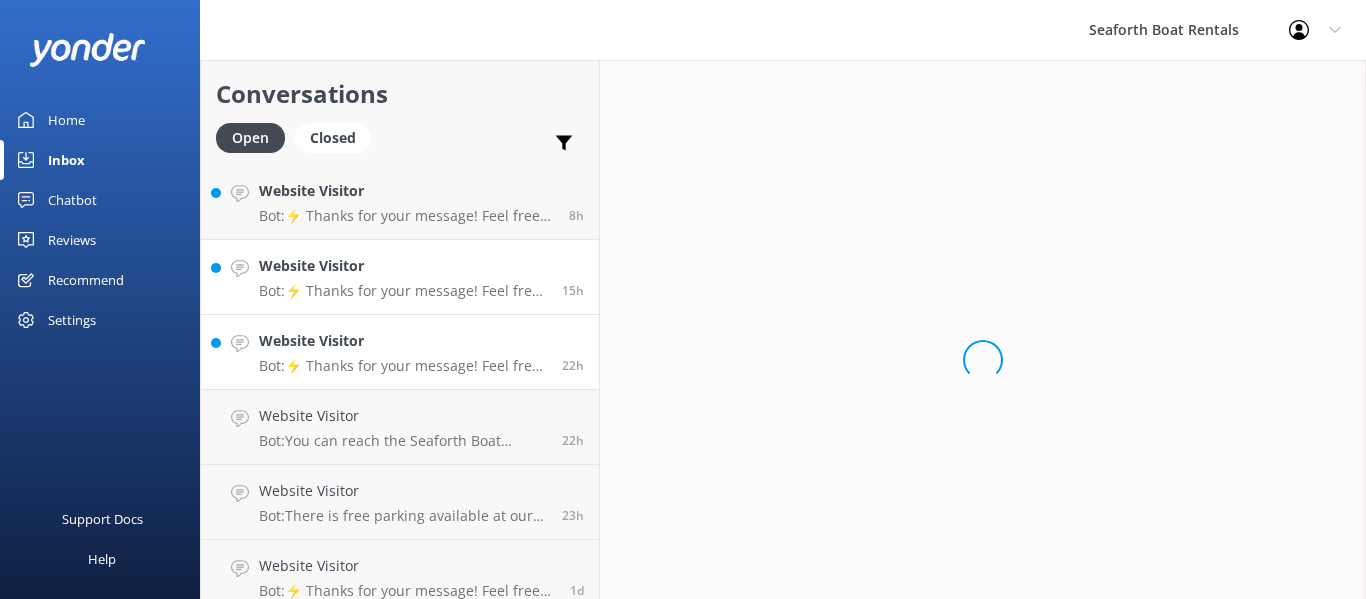 click on "Website Visitor" at bounding box center (403, 266) 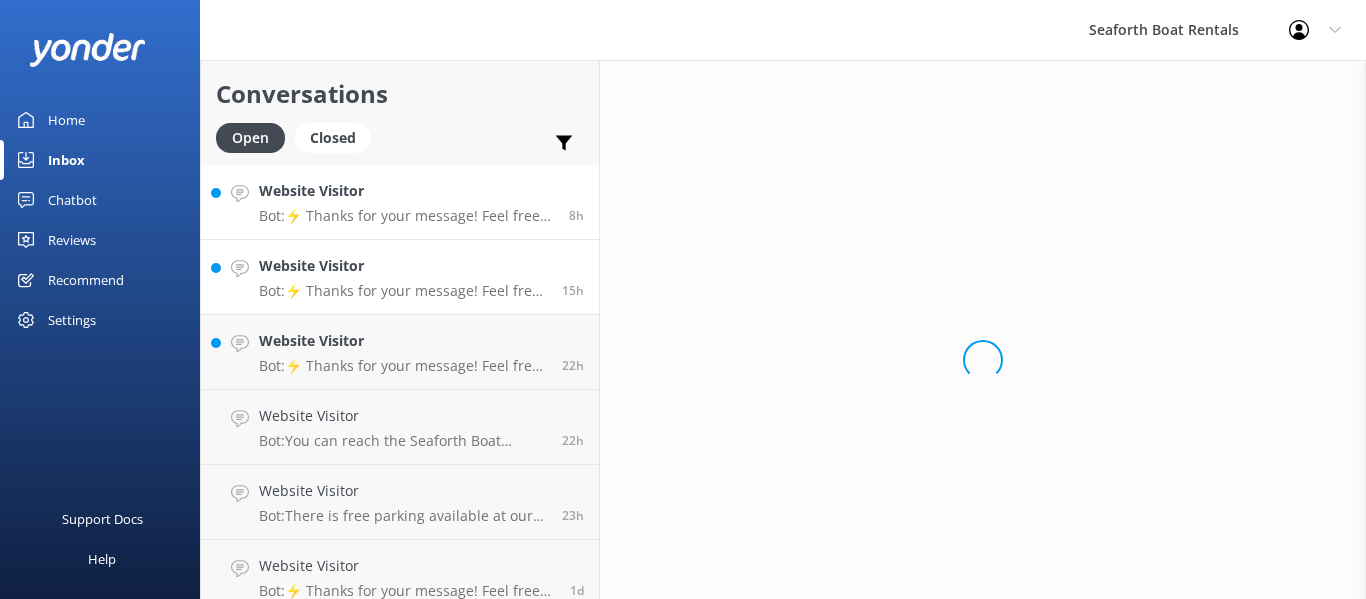 click on "Website Visitor Bot:  ⚡ Thanks for your message! Feel free to keep chatting — our automated FAQ bot might have the answers you're looking for. You can also reach us anytime at [EMAIL] or call us at [PHONE]." at bounding box center [406, 202] 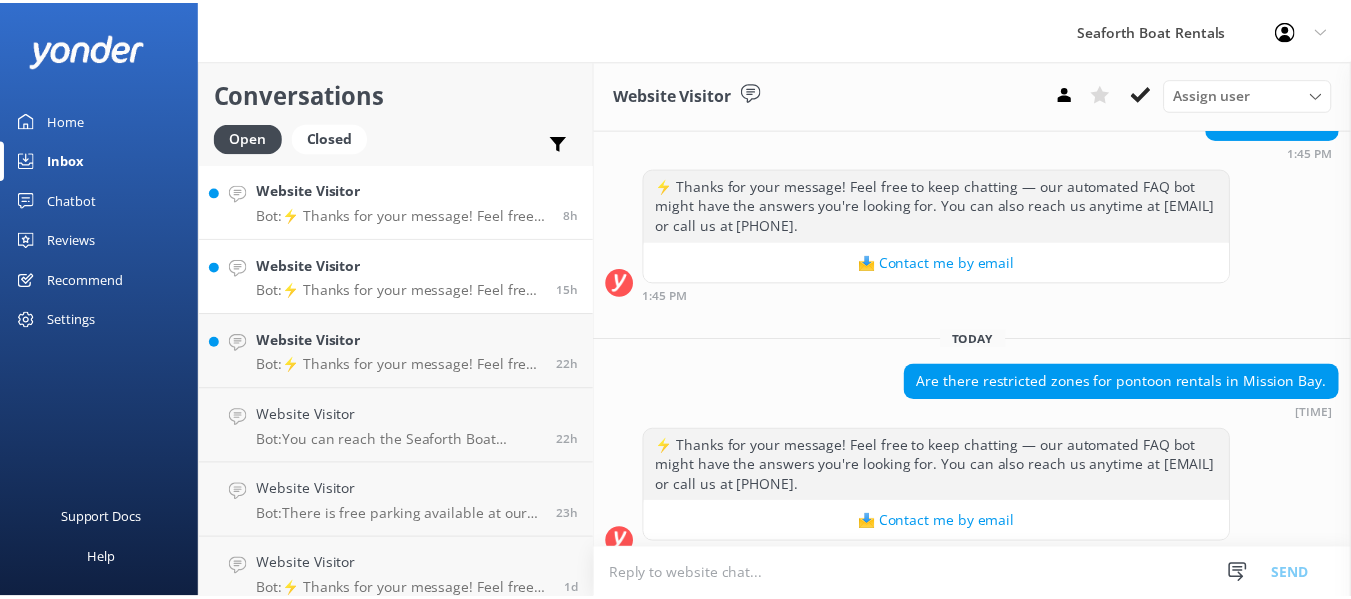 scroll, scrollTop: 1113, scrollLeft: 0, axis: vertical 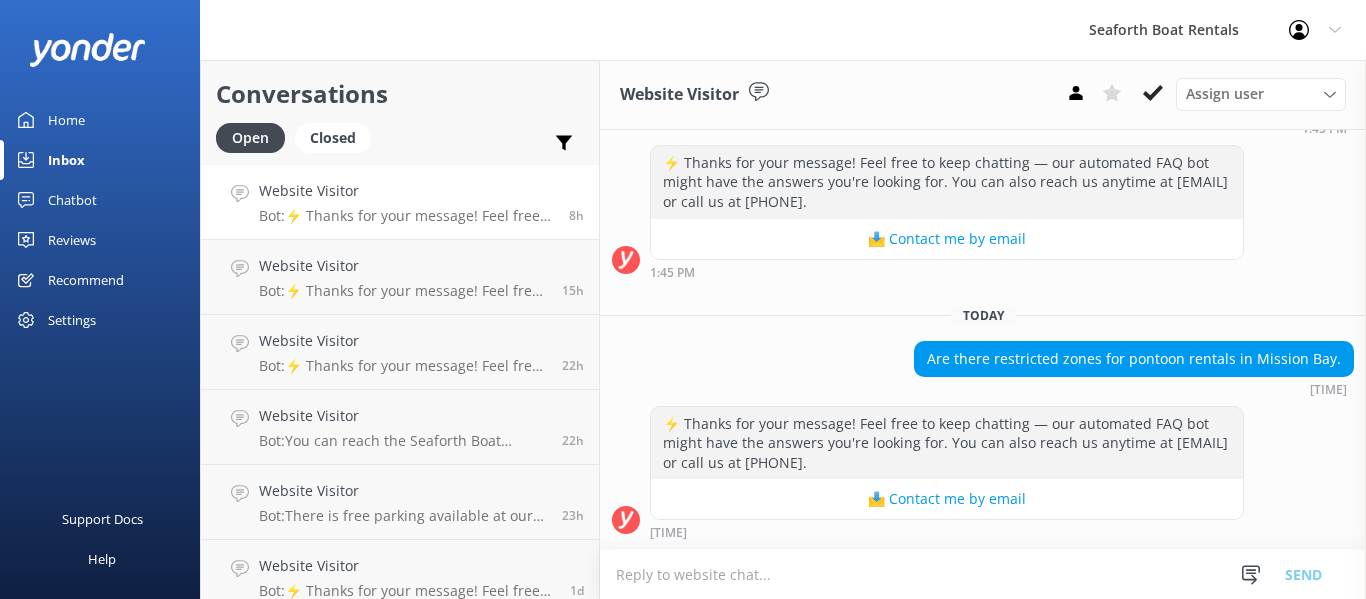 click on "Home" at bounding box center (66, 120) 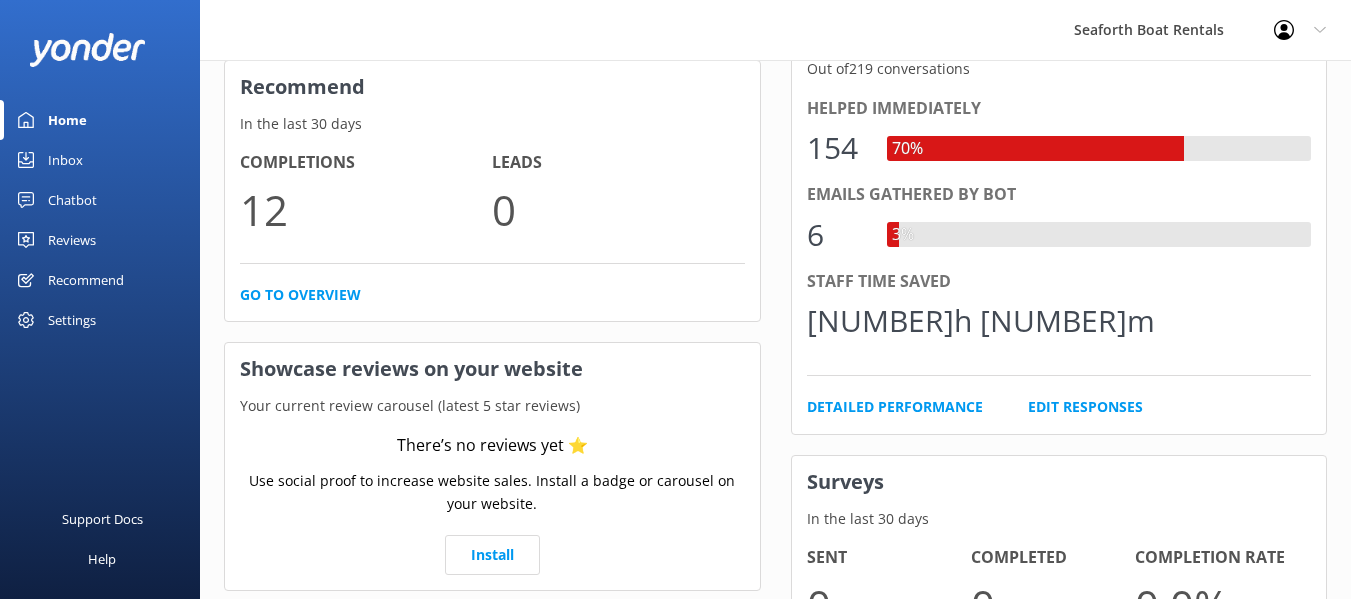 scroll, scrollTop: 400, scrollLeft: 0, axis: vertical 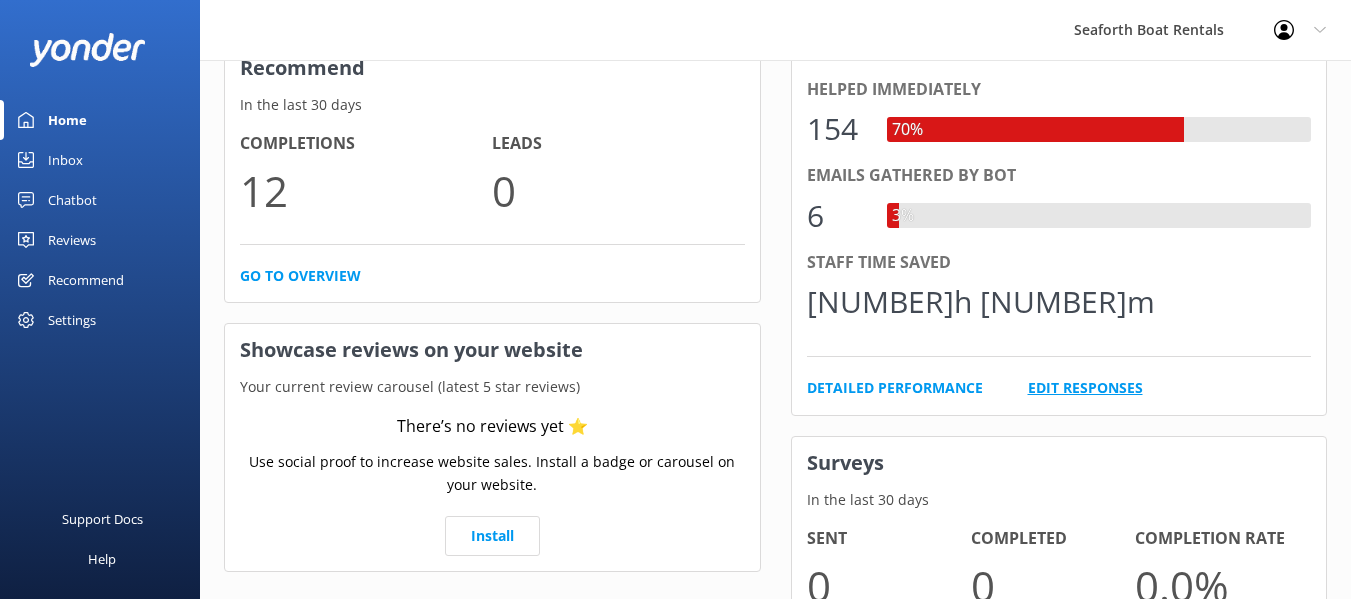 click on "Edit Responses" at bounding box center [1085, 388] 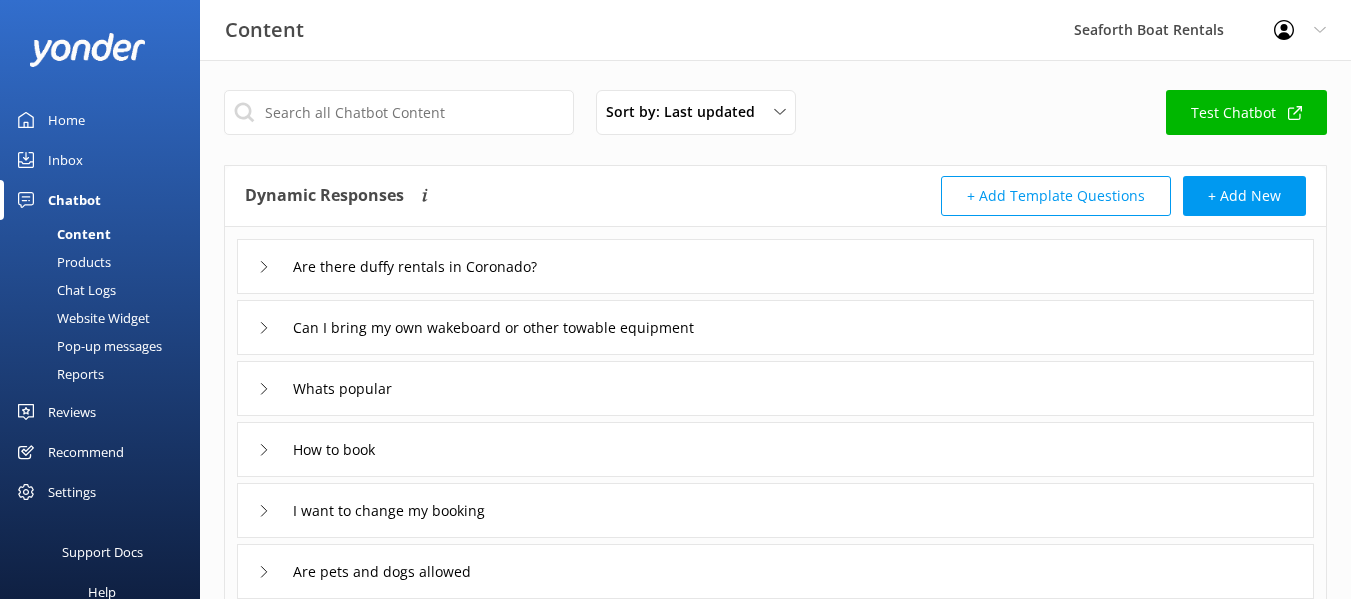 click on "Can I bring my own wakeboard or other towable equipment" at bounding box center (775, 327) 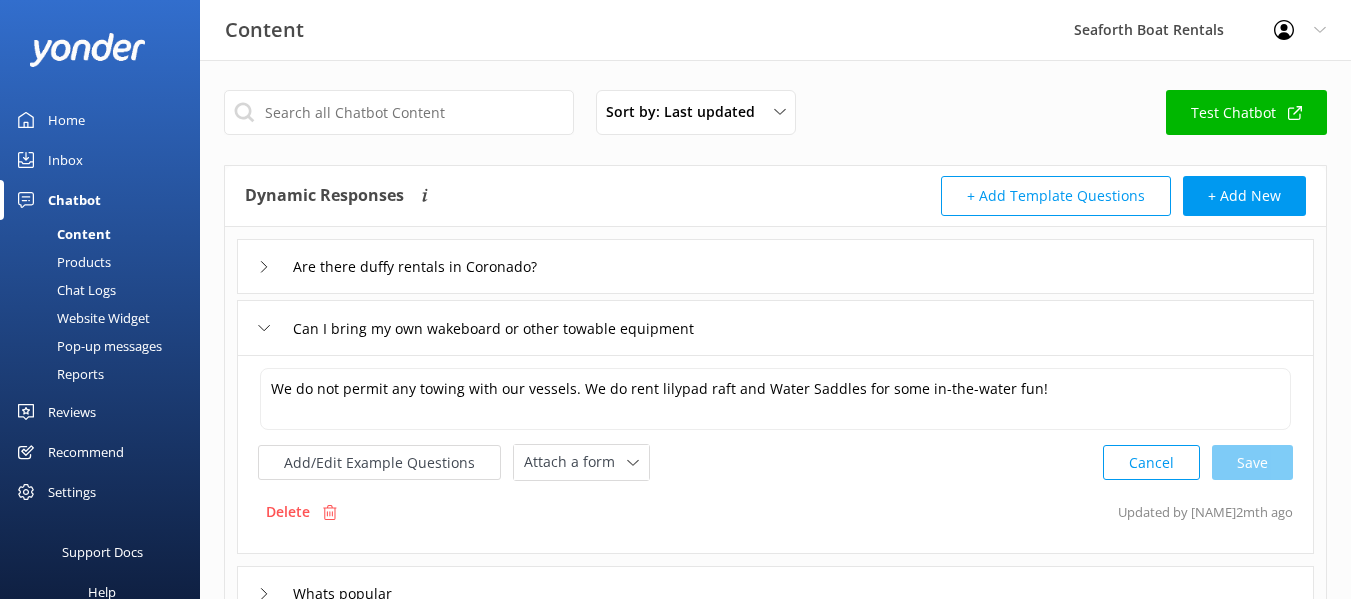 click on "Are there duffy rentals in Coronado?" at bounding box center [414, 266] 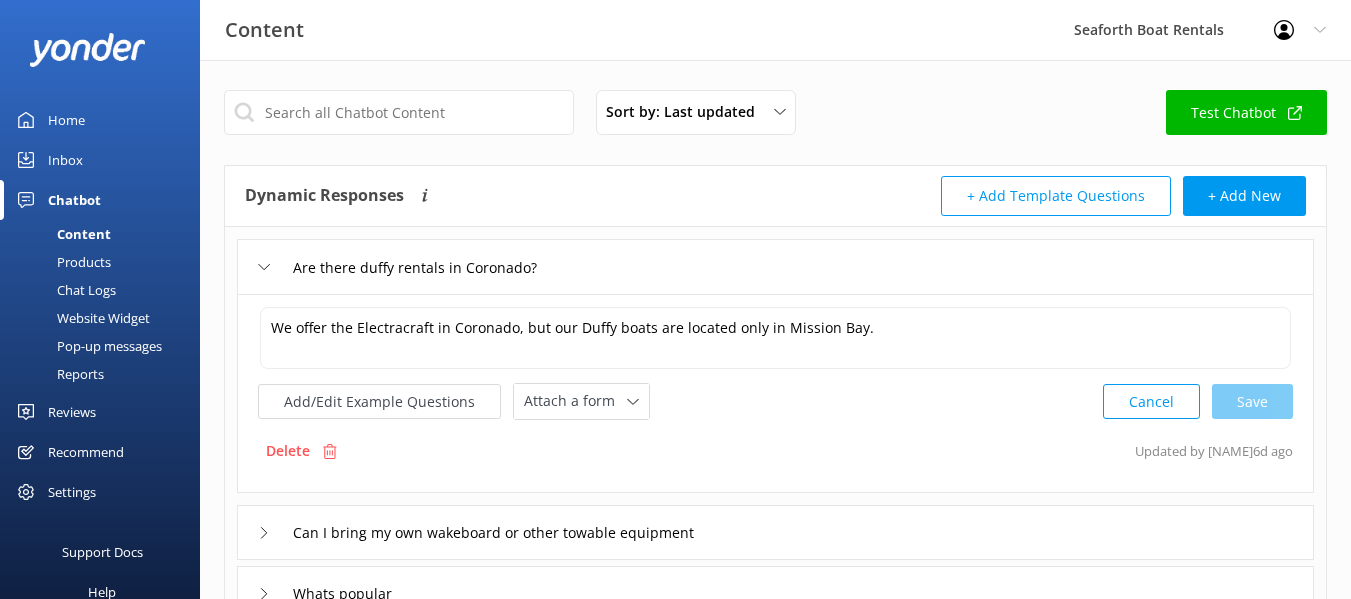 click on "Are there duffy rentals in Coronado?" at bounding box center [775, 266] 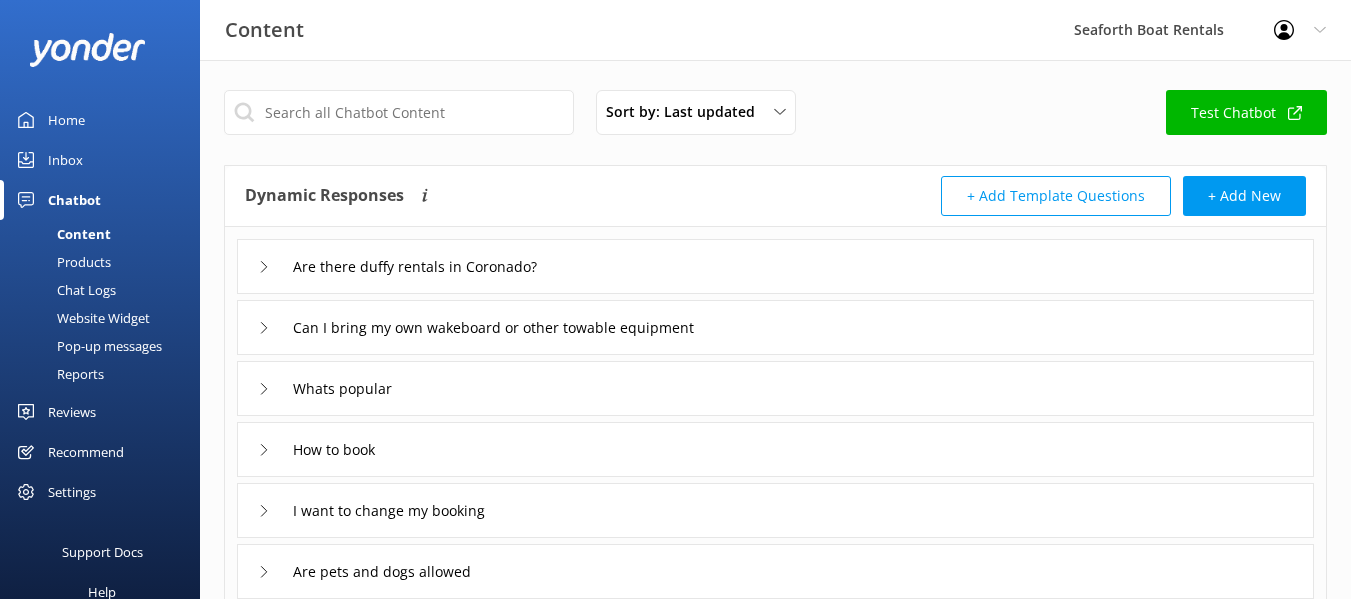 click on "Whats popular" at bounding box center [775, 388] 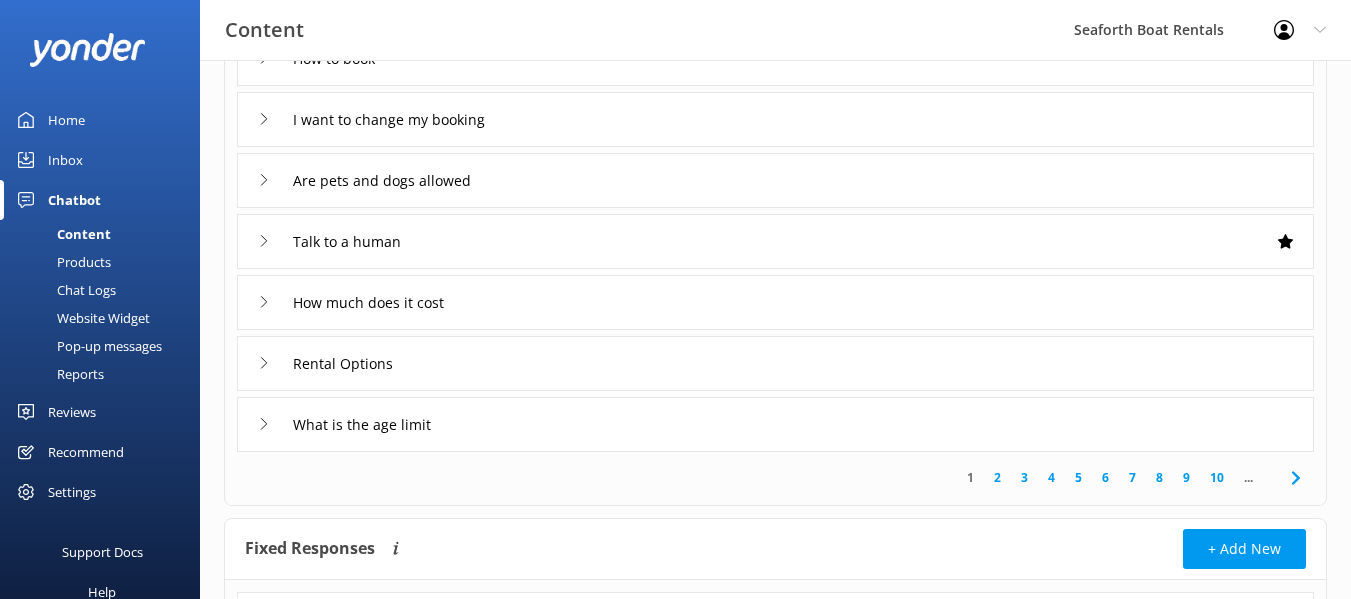 scroll, scrollTop: 600, scrollLeft: 0, axis: vertical 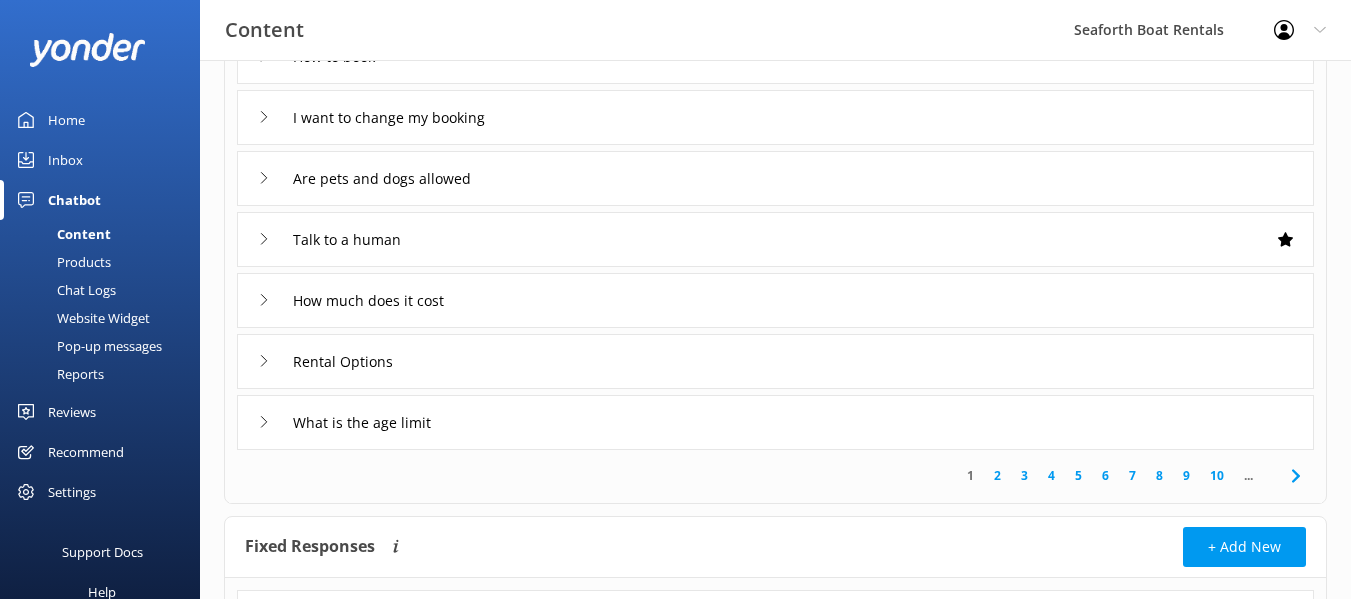click on "3" at bounding box center (1024, 475) 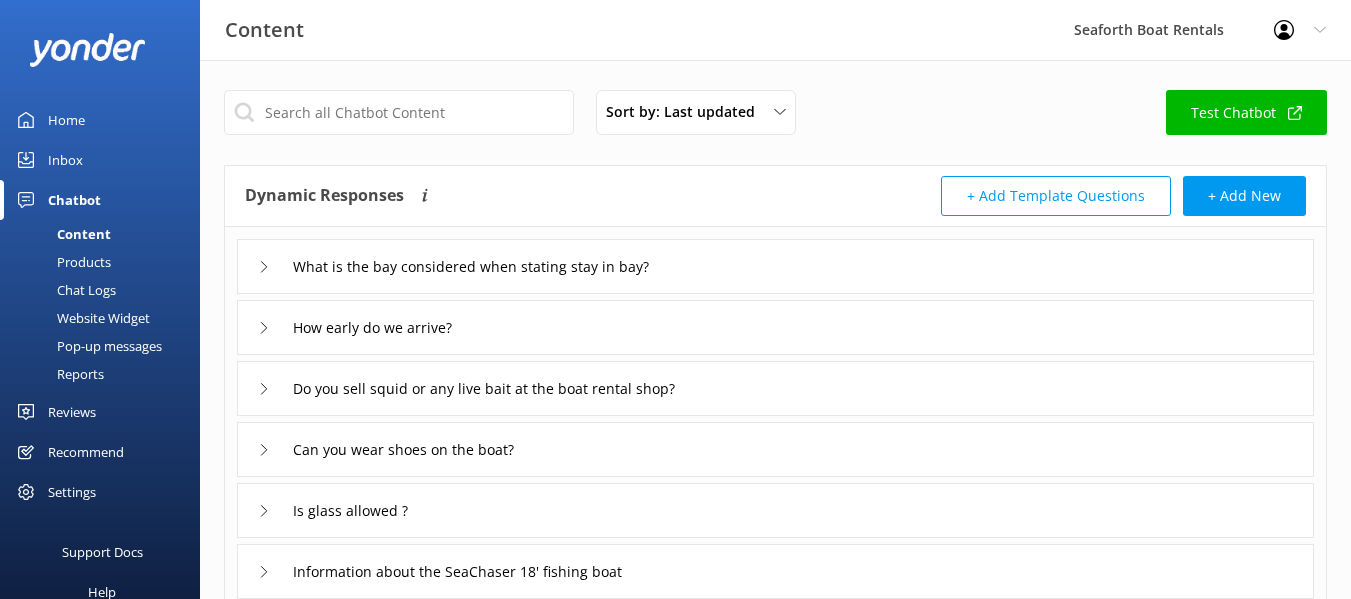 click on "What is the bay considered when stating stay in bay?" at bounding box center [775, 266] 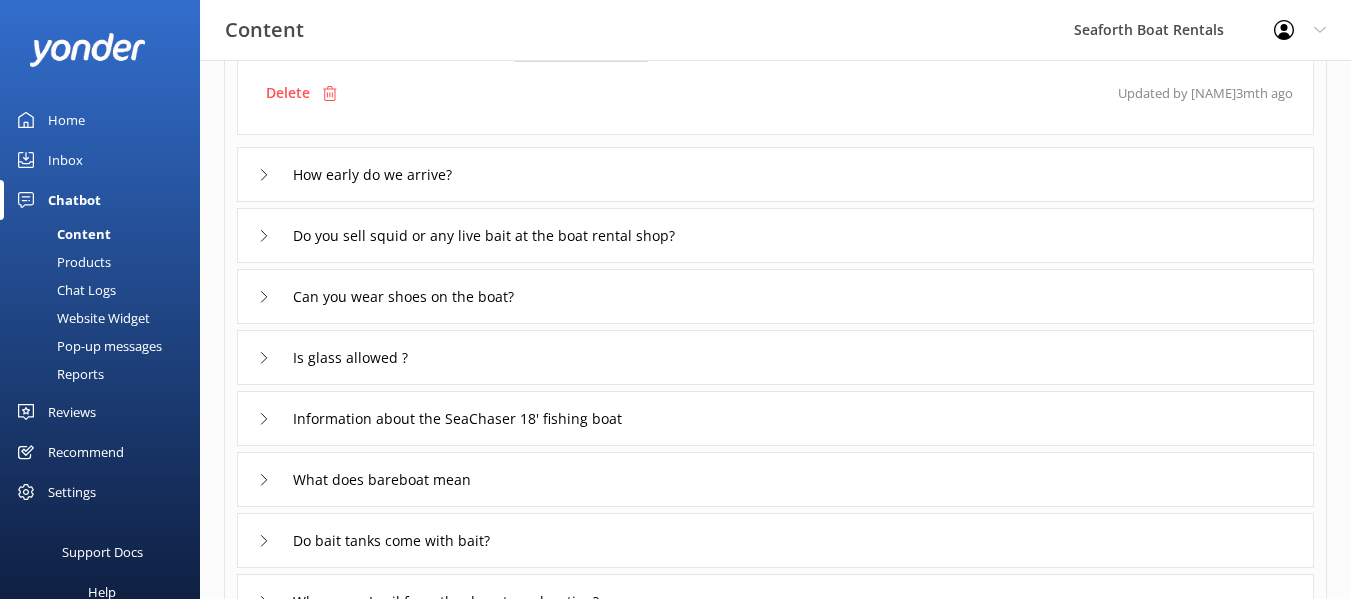 scroll, scrollTop: 400, scrollLeft: 0, axis: vertical 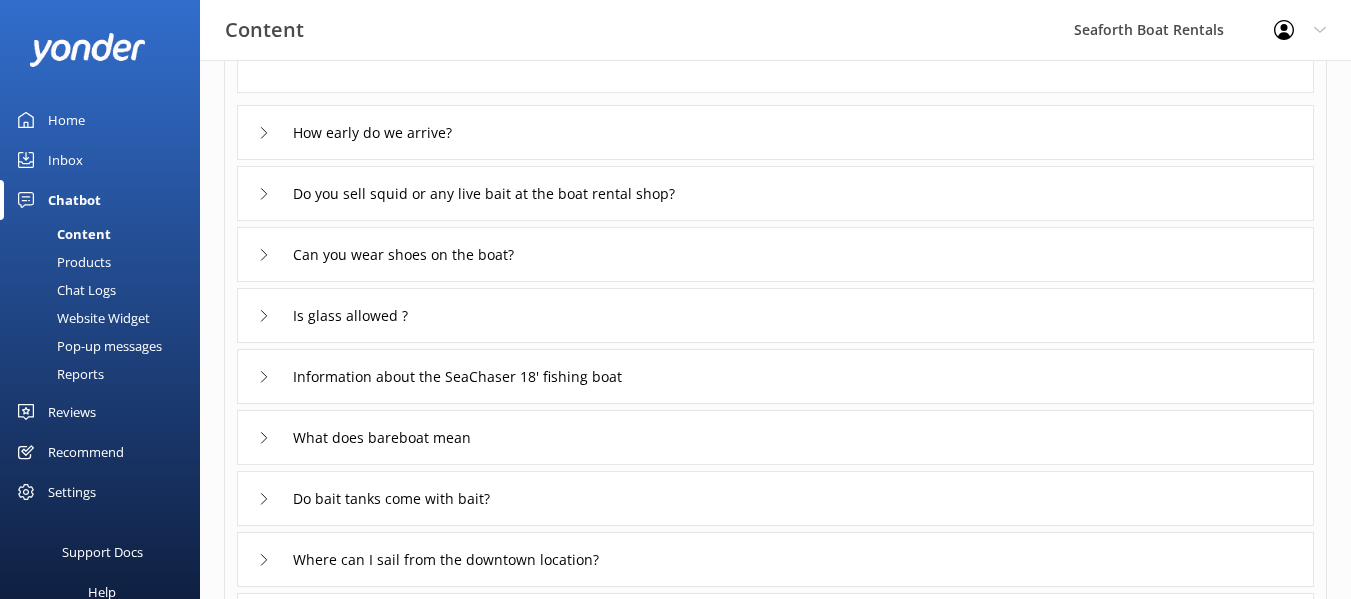click on "Is glass allowed ?" at bounding box center (775, 315) 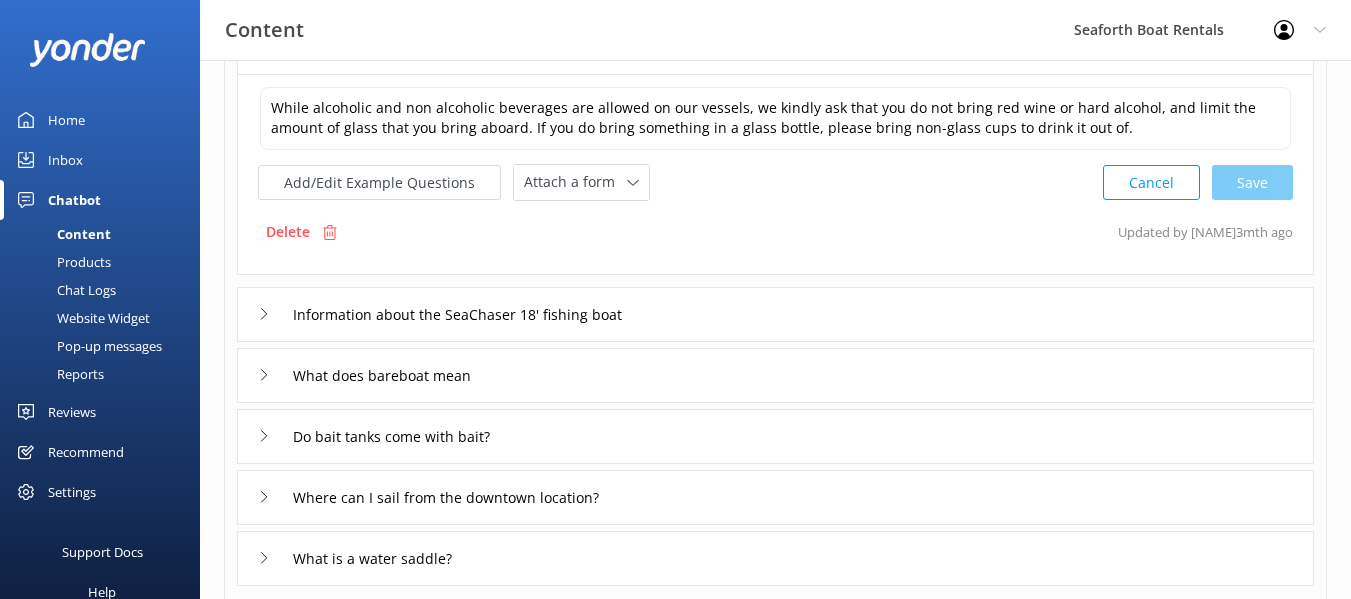 scroll, scrollTop: 495, scrollLeft: 0, axis: vertical 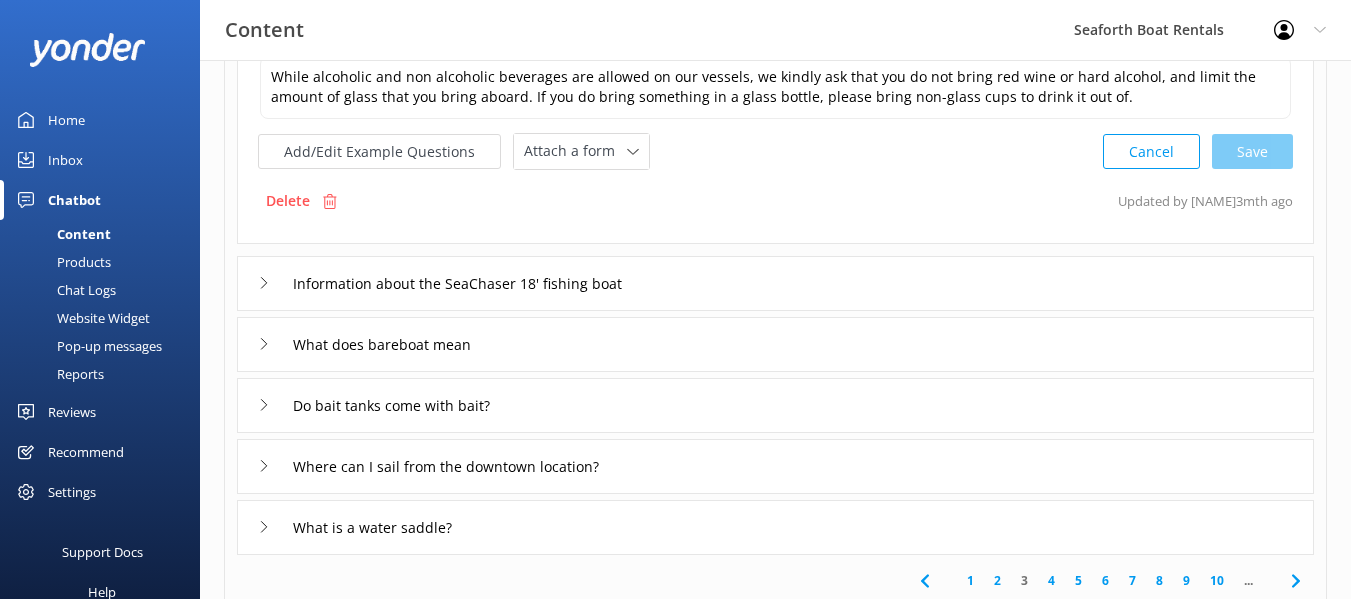 click on "What does bareboat mean" at bounding box center (775, 344) 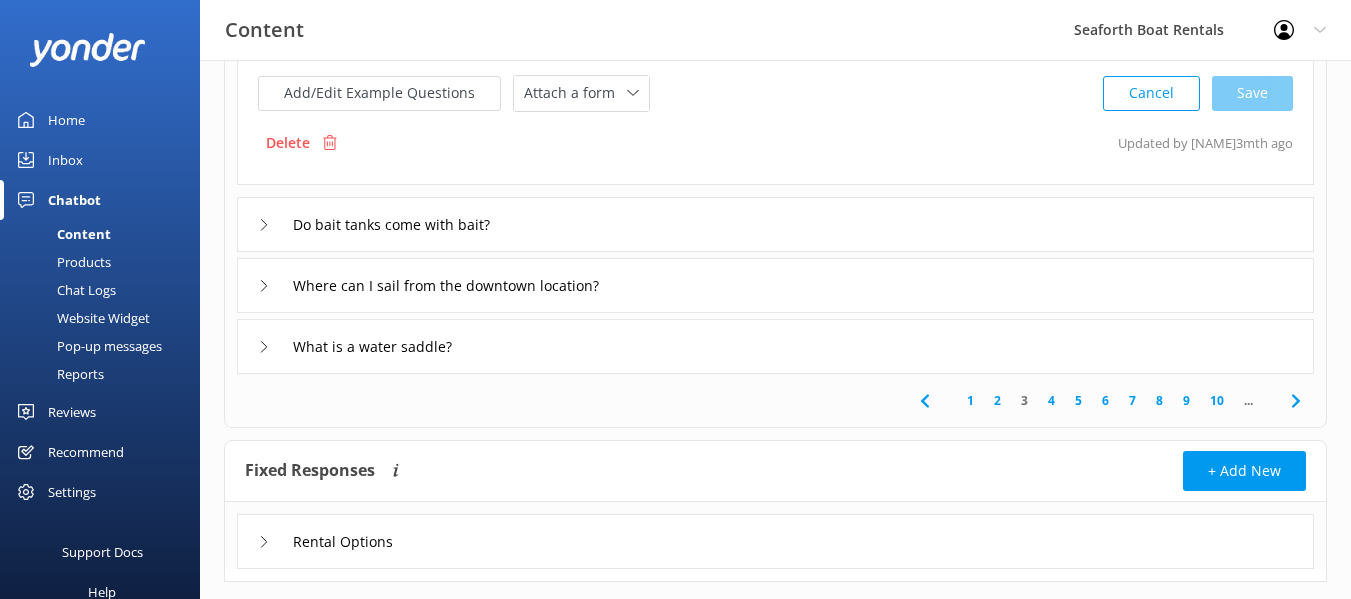 click on "What is a water saddle?" at bounding box center [775, 346] 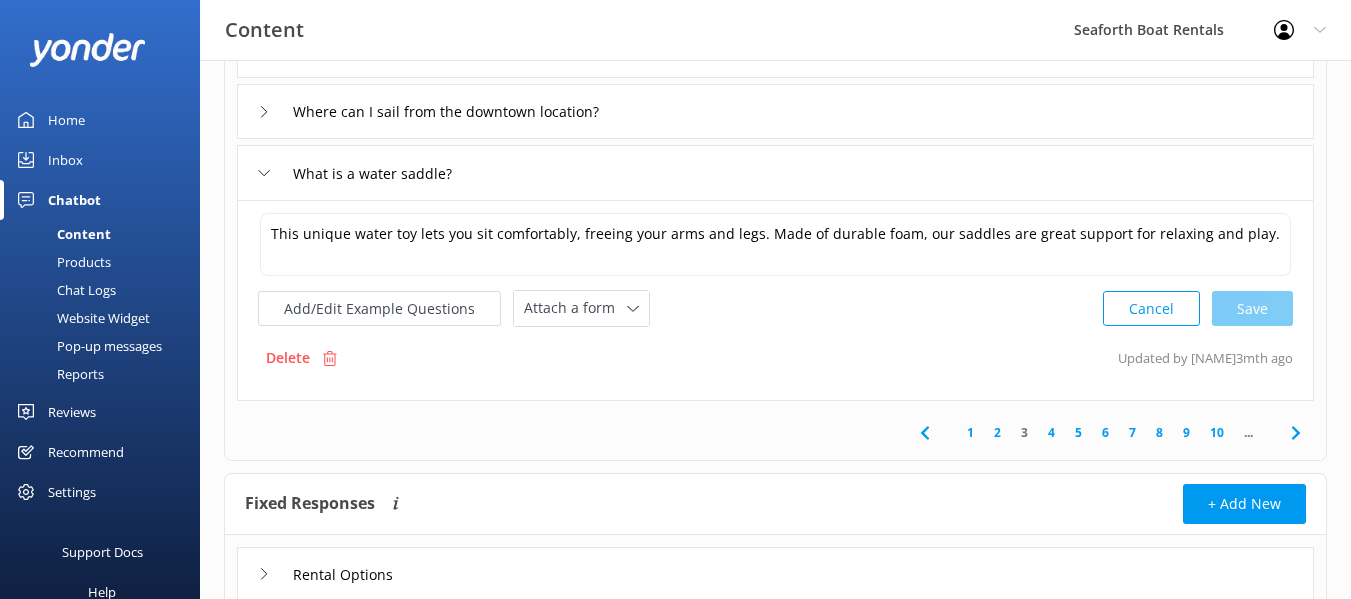 scroll, scrollTop: 700, scrollLeft: 0, axis: vertical 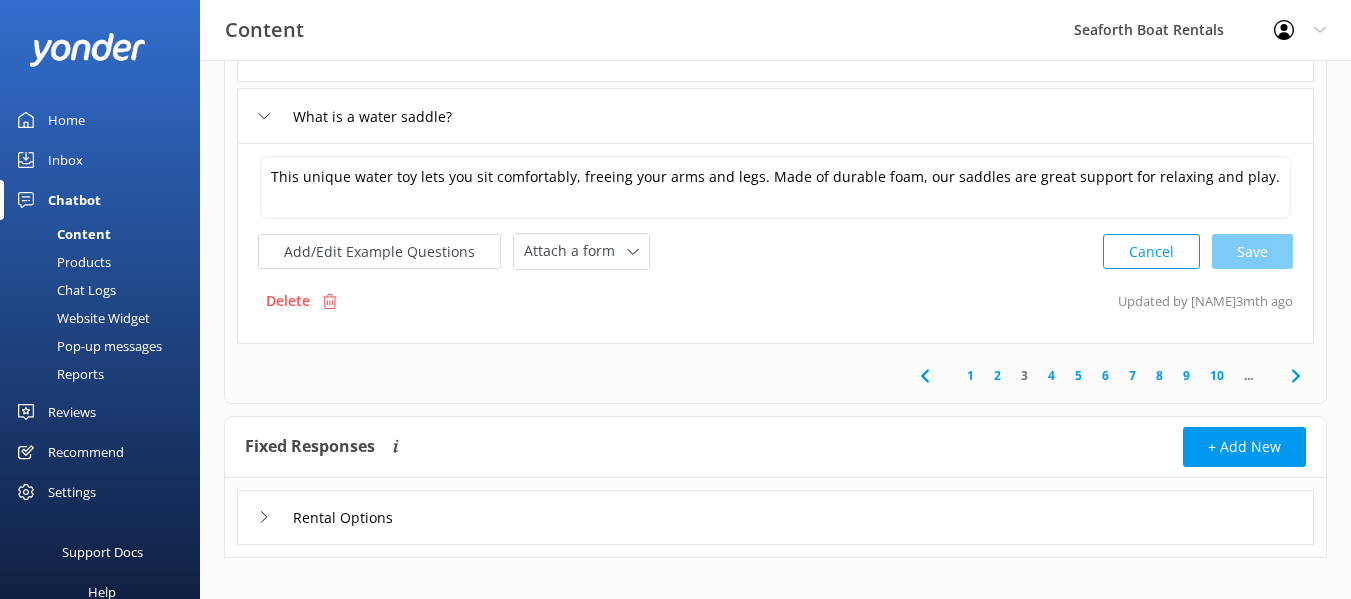 click on "1" at bounding box center [970, 375] 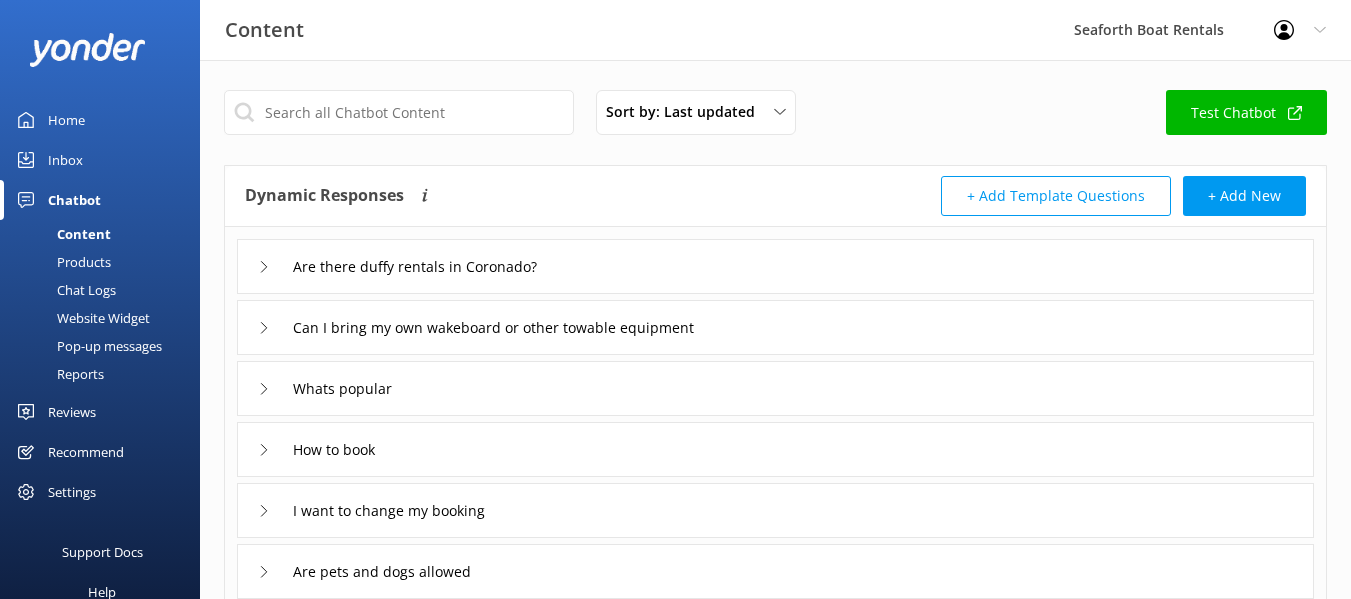 click on "Are there duffy rentals in Coronado?" at bounding box center [775, 266] 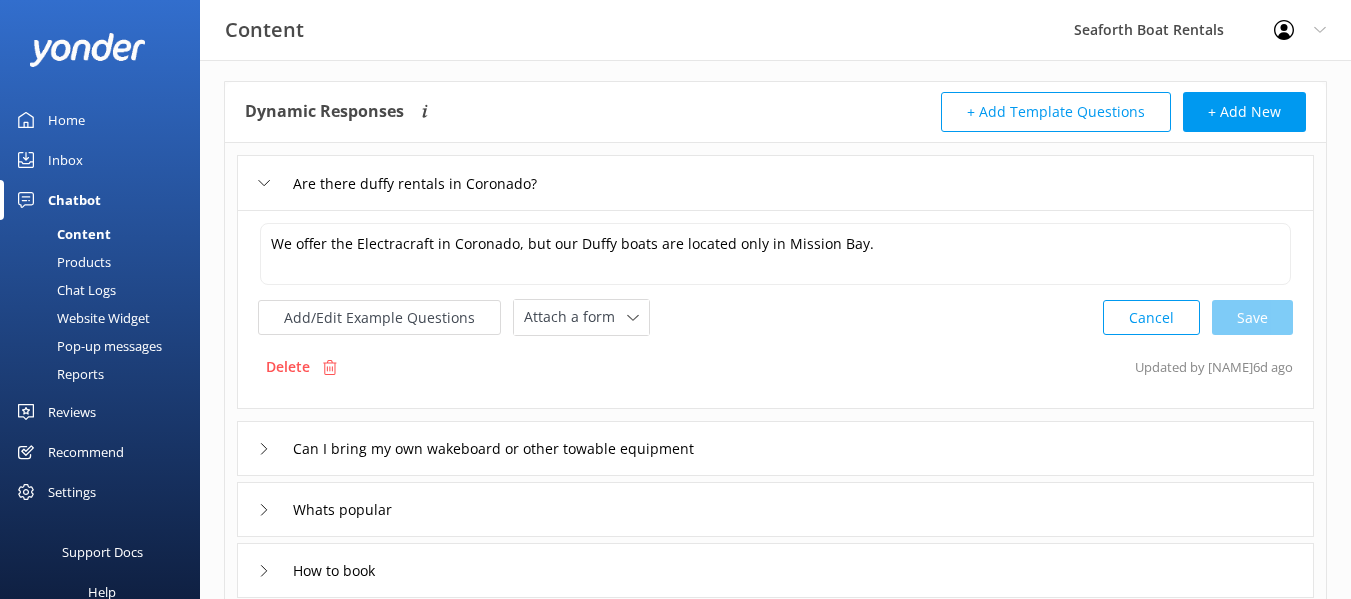 scroll, scrollTop: 200, scrollLeft: 0, axis: vertical 